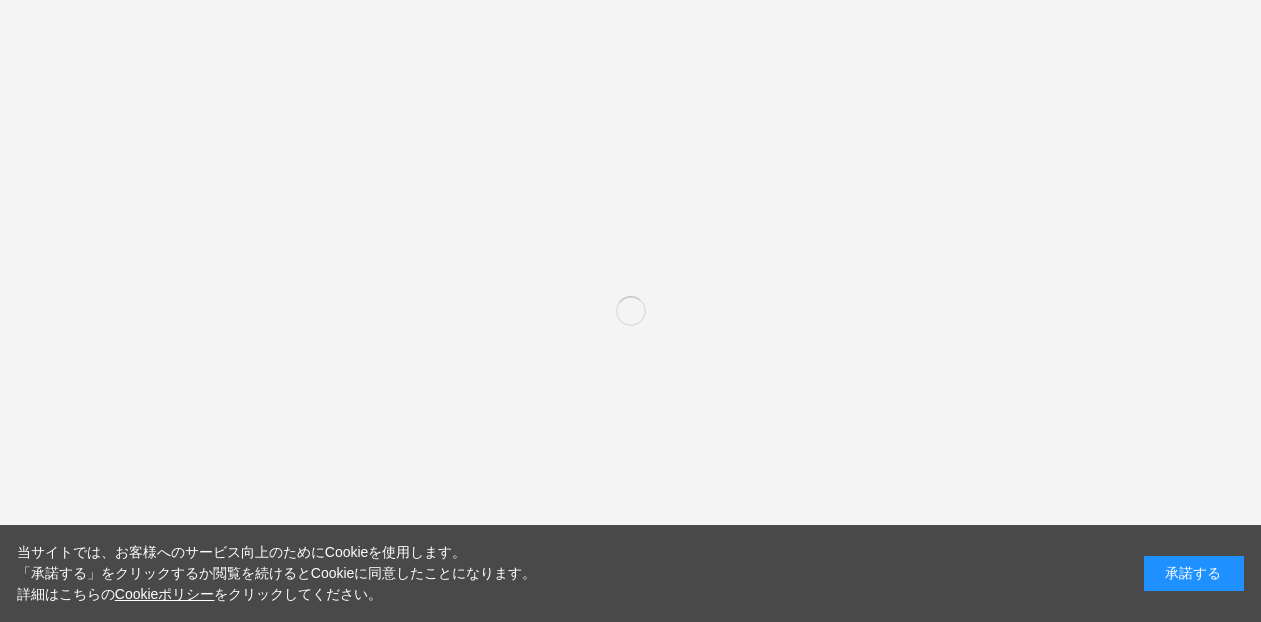 scroll, scrollTop: 0, scrollLeft: 0, axis: both 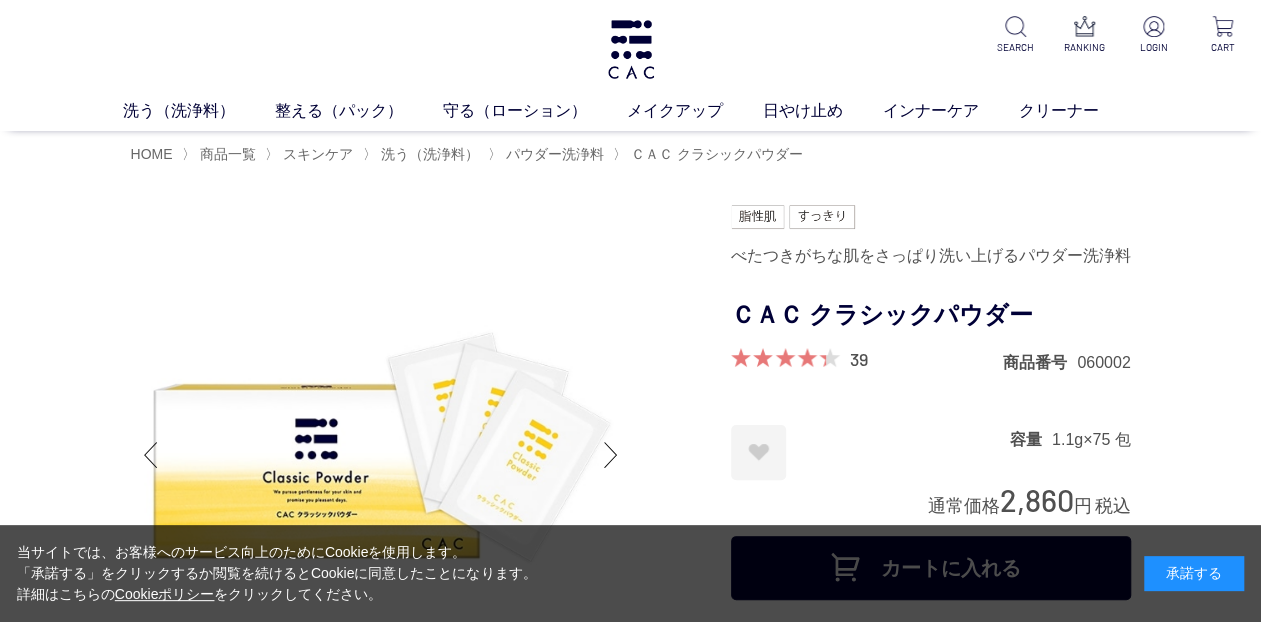 click on "承諾する" at bounding box center [1194, 573] 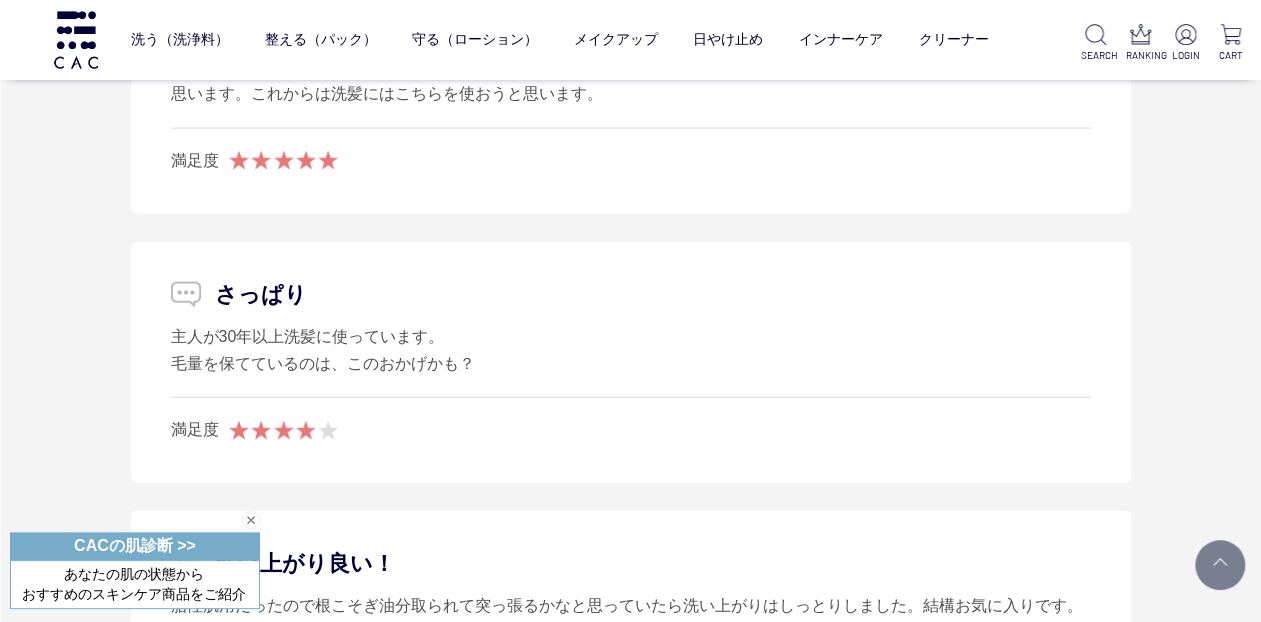 scroll, scrollTop: 9916, scrollLeft: 0, axis: vertical 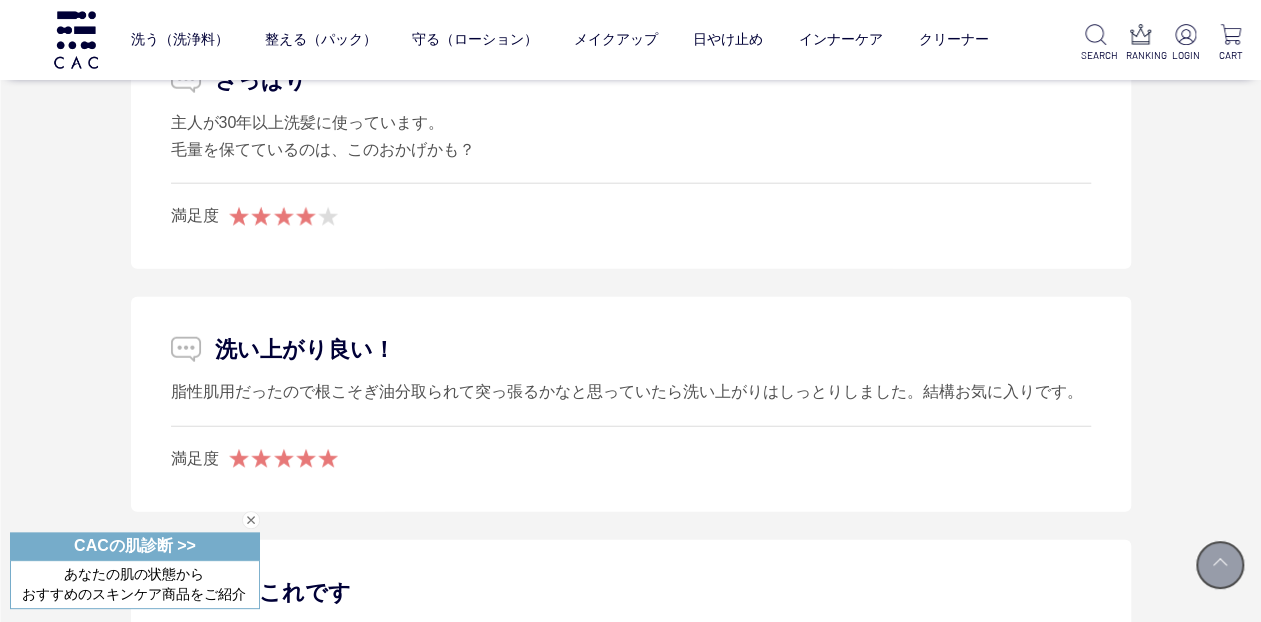 click at bounding box center (1220, 565) 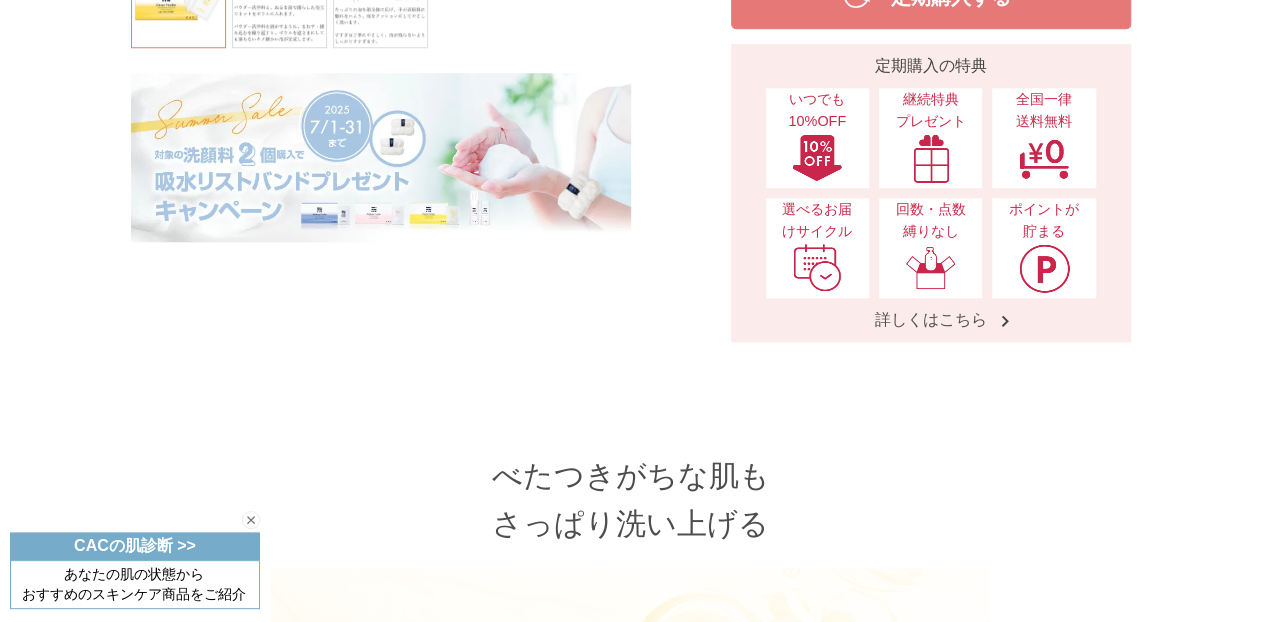scroll, scrollTop: 0, scrollLeft: 0, axis: both 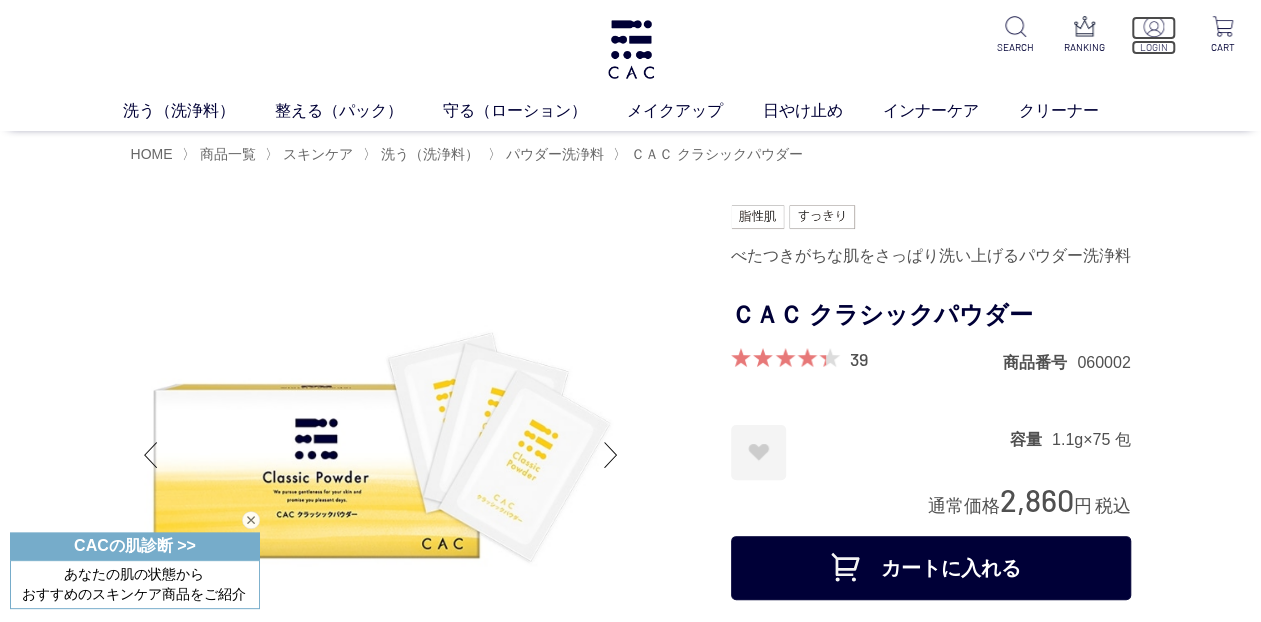 click at bounding box center [1153, 28] 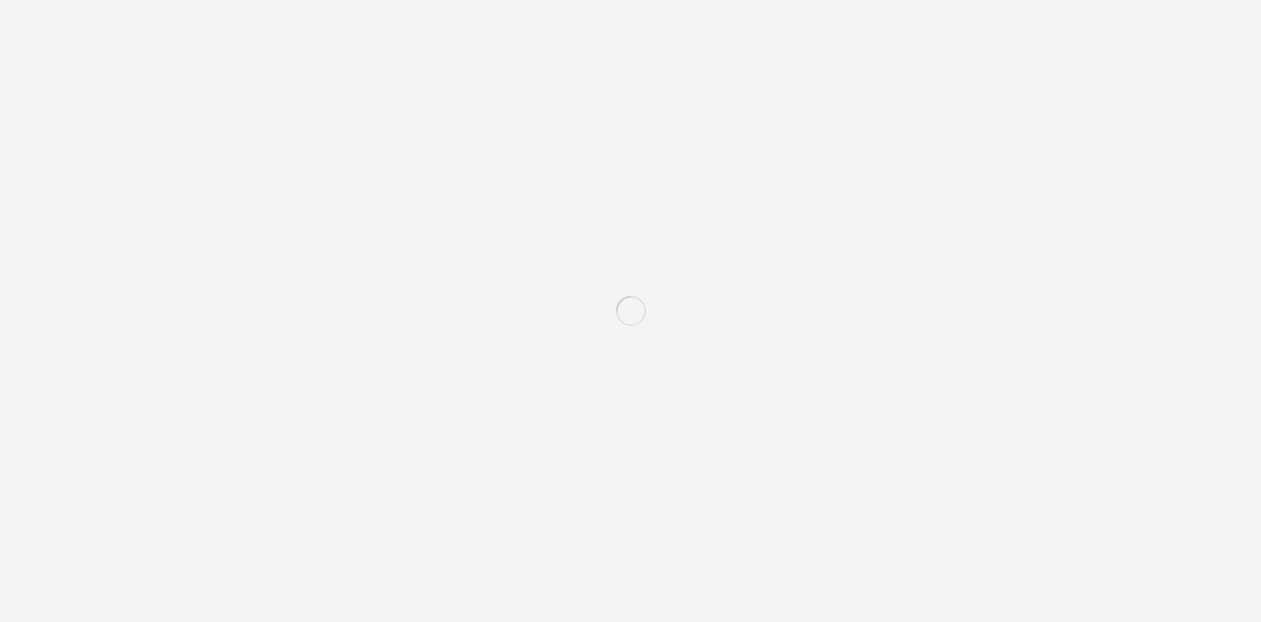 scroll, scrollTop: 0, scrollLeft: 0, axis: both 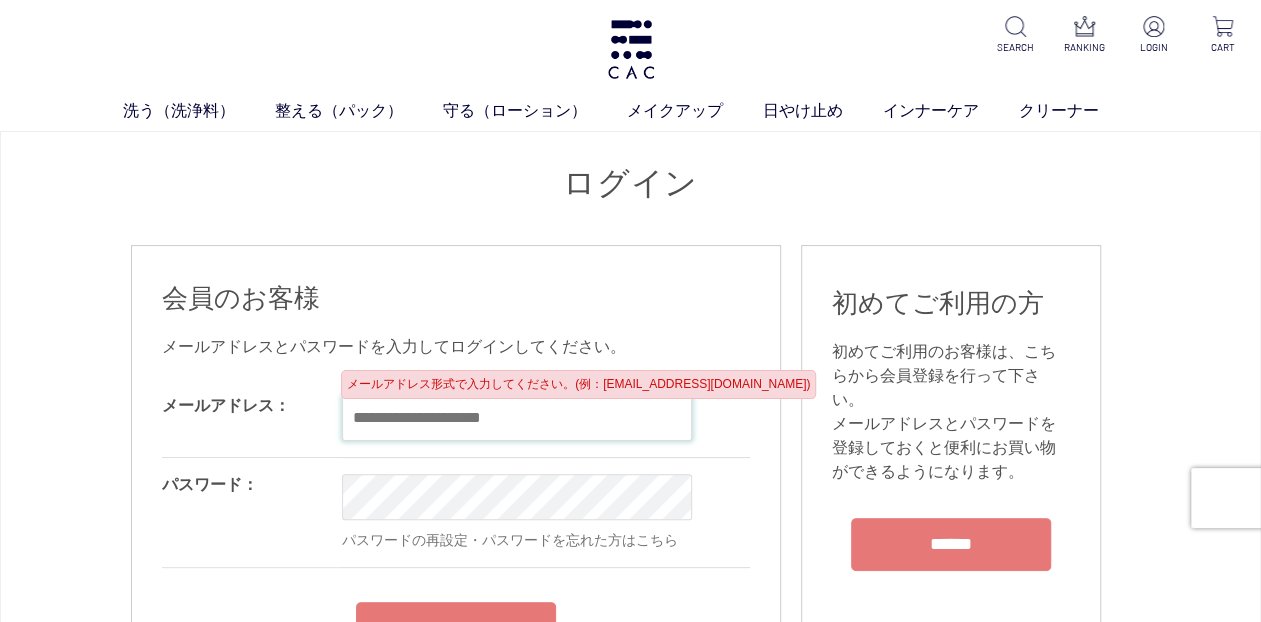 click at bounding box center (517, 418) 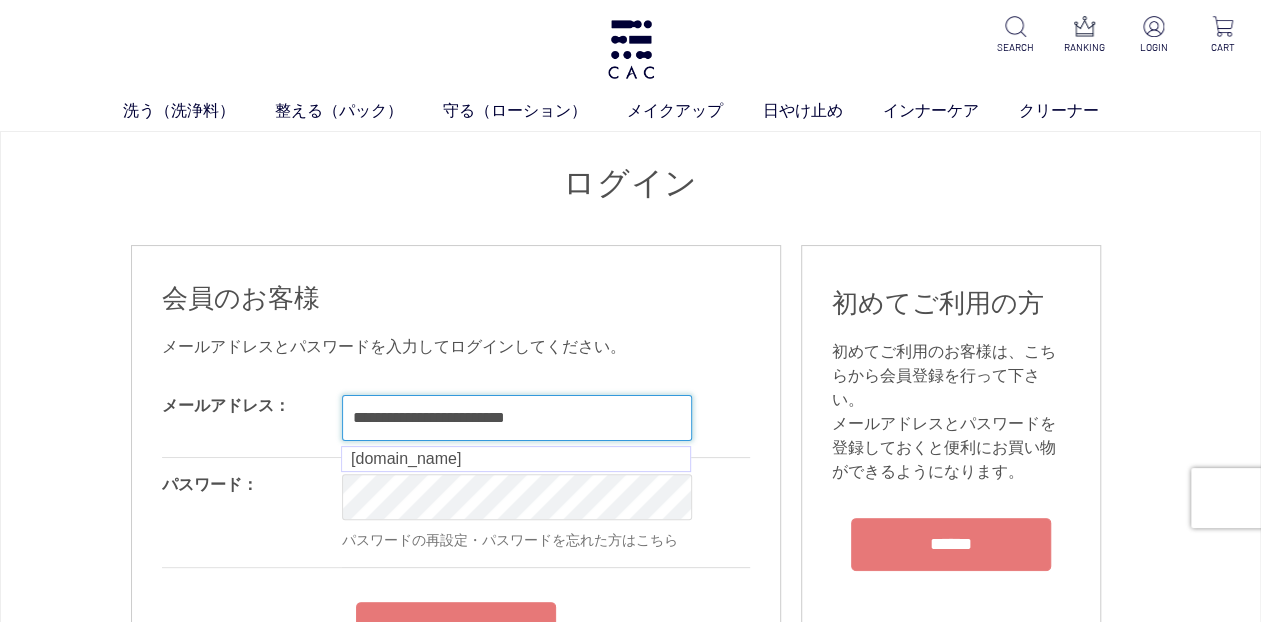 type on "**********" 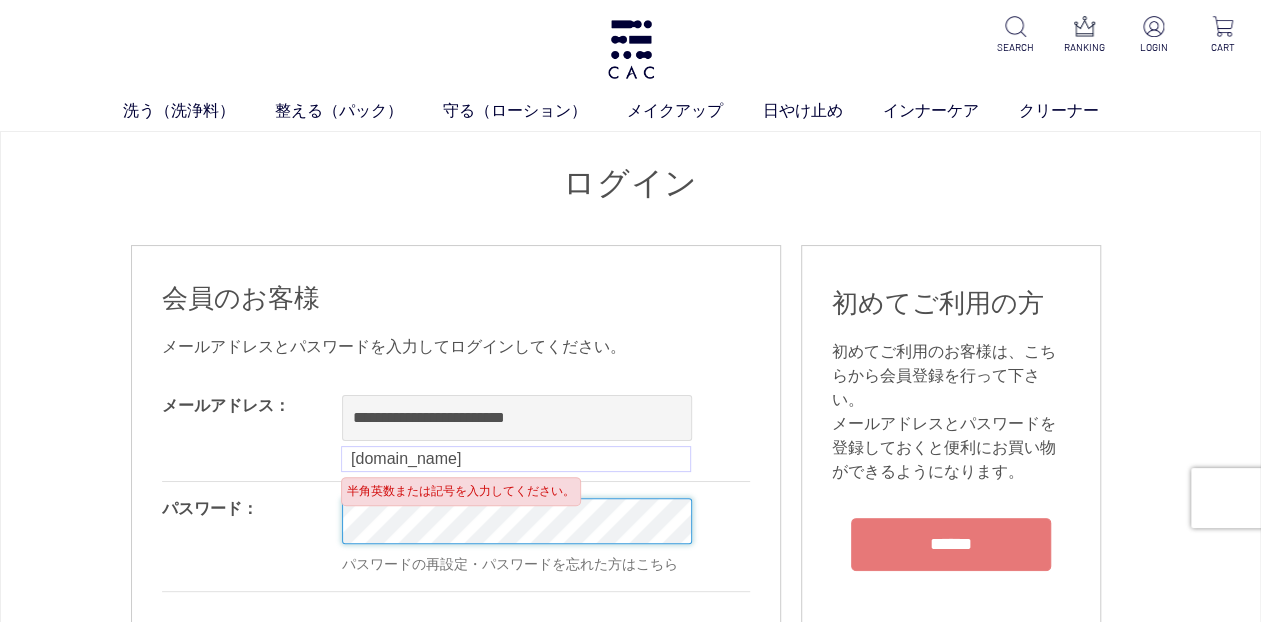 click on "洗う（洗浄料）
液体洗浄料
パウダー洗浄料
泡洗顔料
グッズ
整える（パック）
フェイスパック
ヘアパック
守る（ローション）
保湿化粧水
柔軟化粧水
美容液
ジェル
メイクアップ
ベース
アイ
フェイスカラー
リップ
日やけ止め
インナーケア
クリーナー
SEARCH
RANKING
LOGIN
CART
ログイン
会員のお客様
OK OK" at bounding box center [630, 1777] 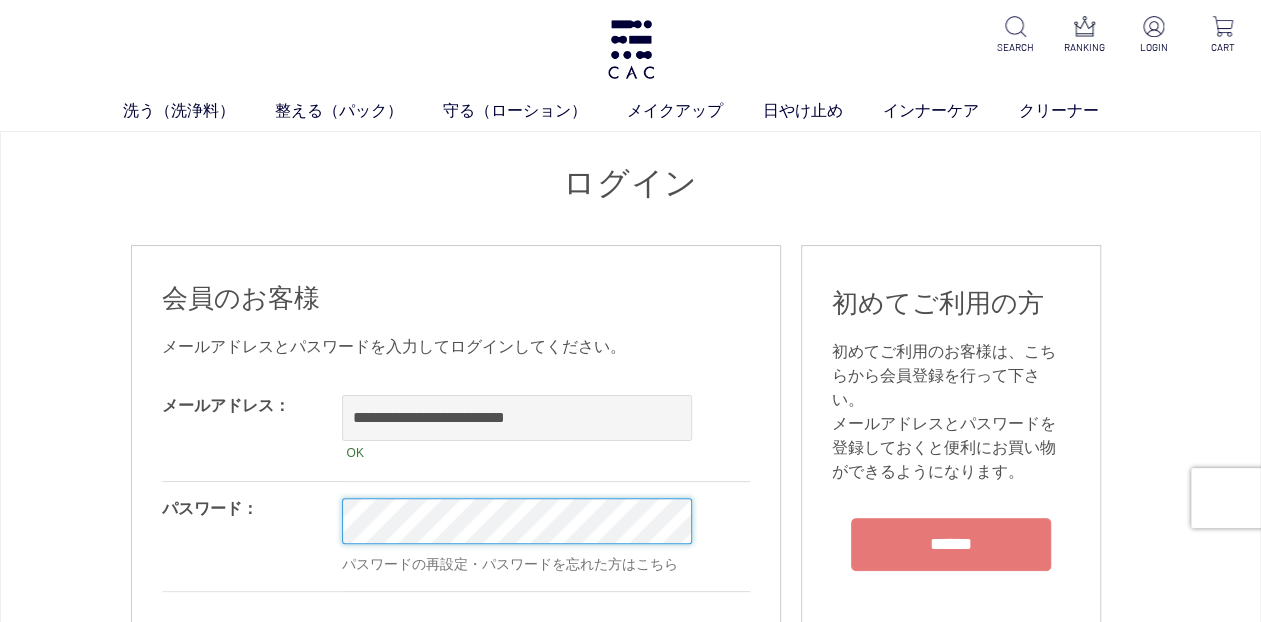 scroll, scrollTop: 250, scrollLeft: 0, axis: vertical 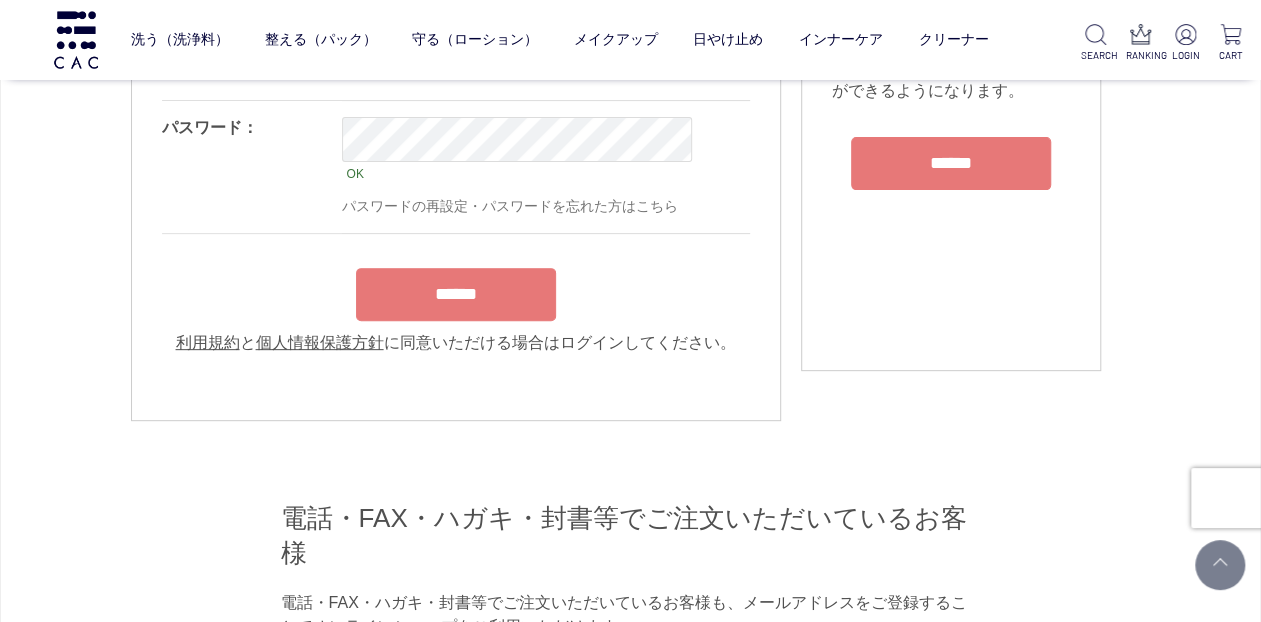 click on "******" at bounding box center [456, 289] 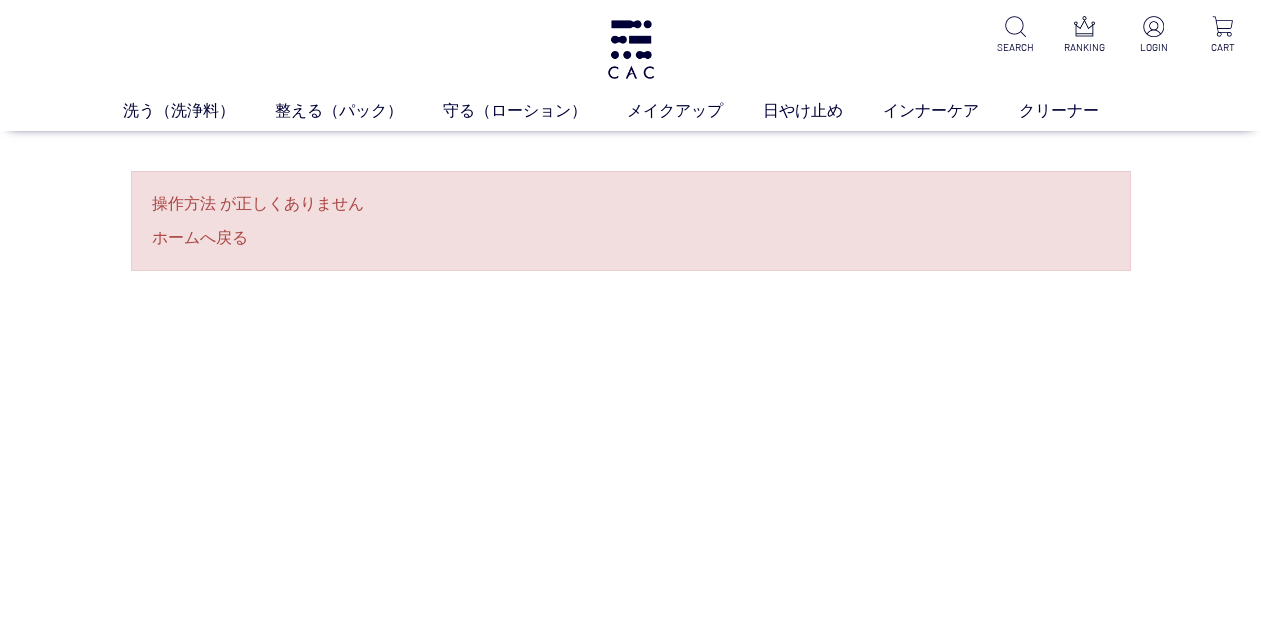 scroll, scrollTop: 0, scrollLeft: 0, axis: both 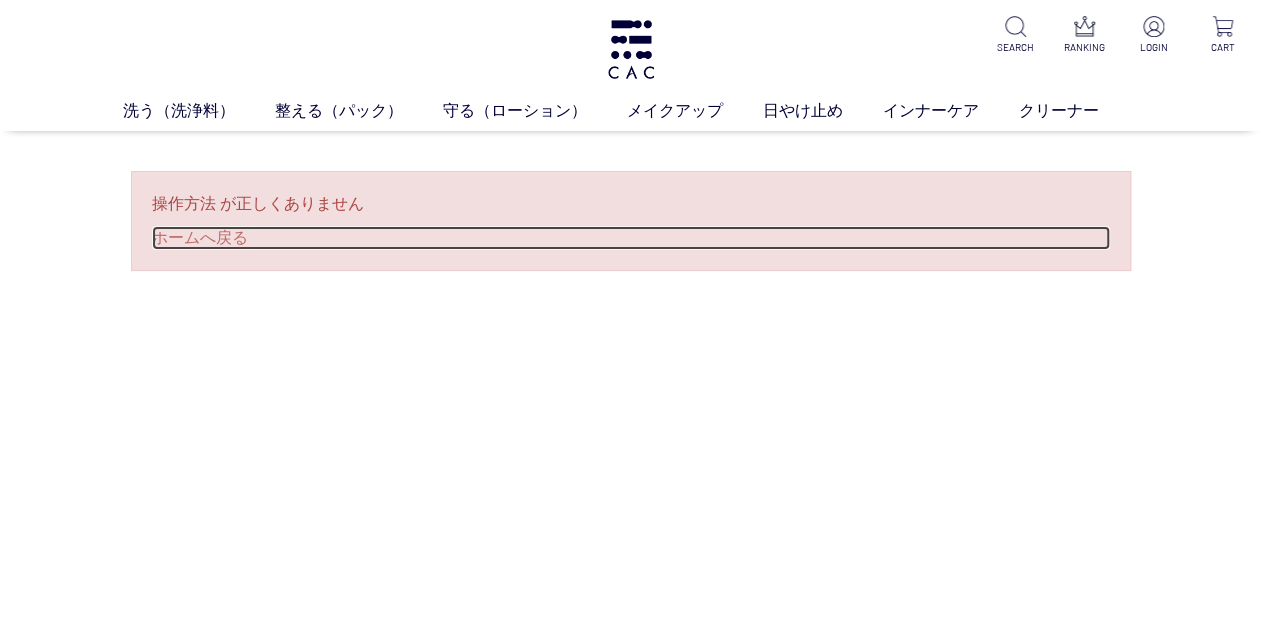 click on "ホームへ戻る" at bounding box center (631, 238) 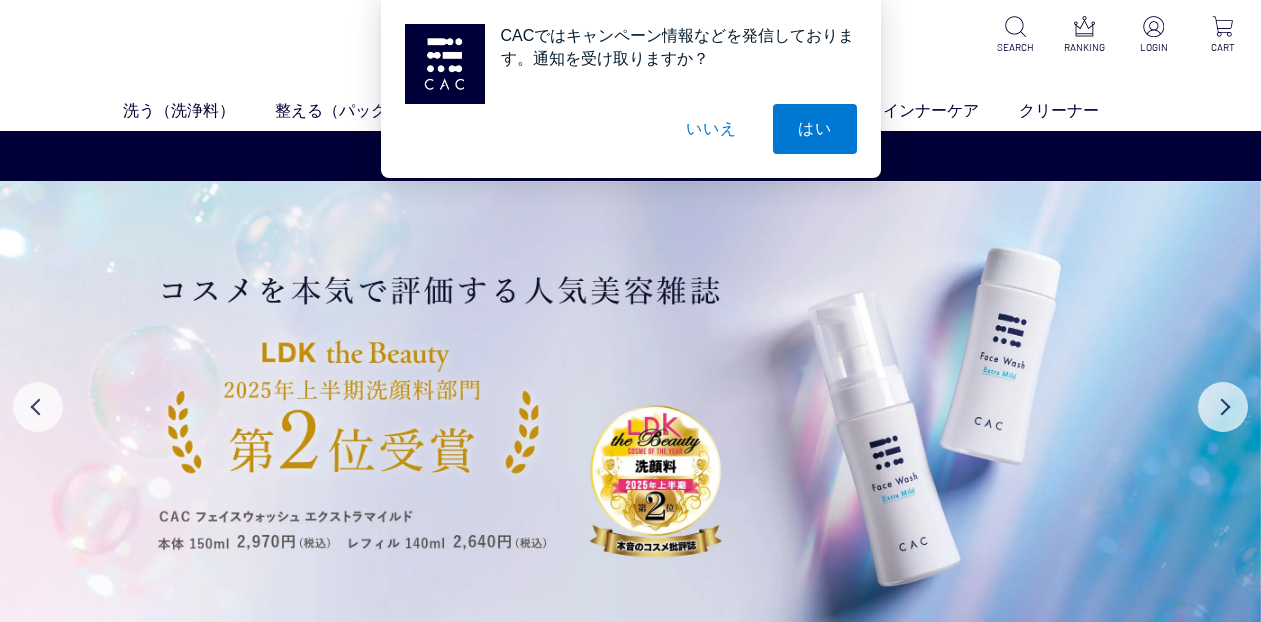 scroll, scrollTop: 0, scrollLeft: 0, axis: both 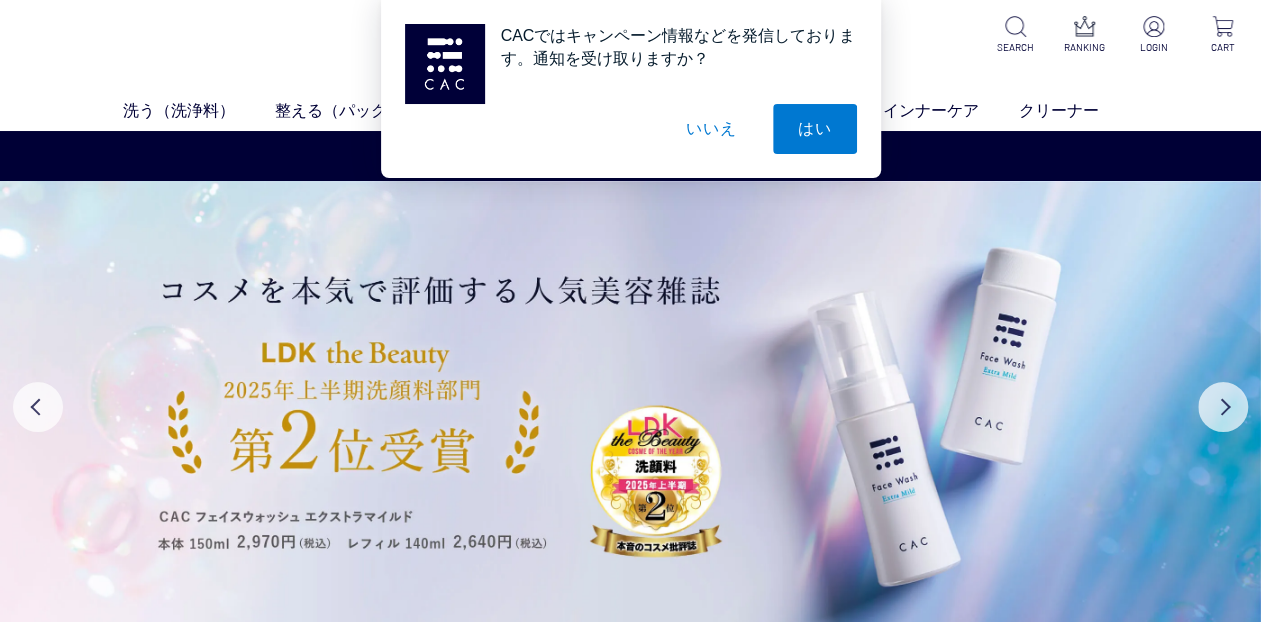 click on "いいえ" at bounding box center (711, 129) 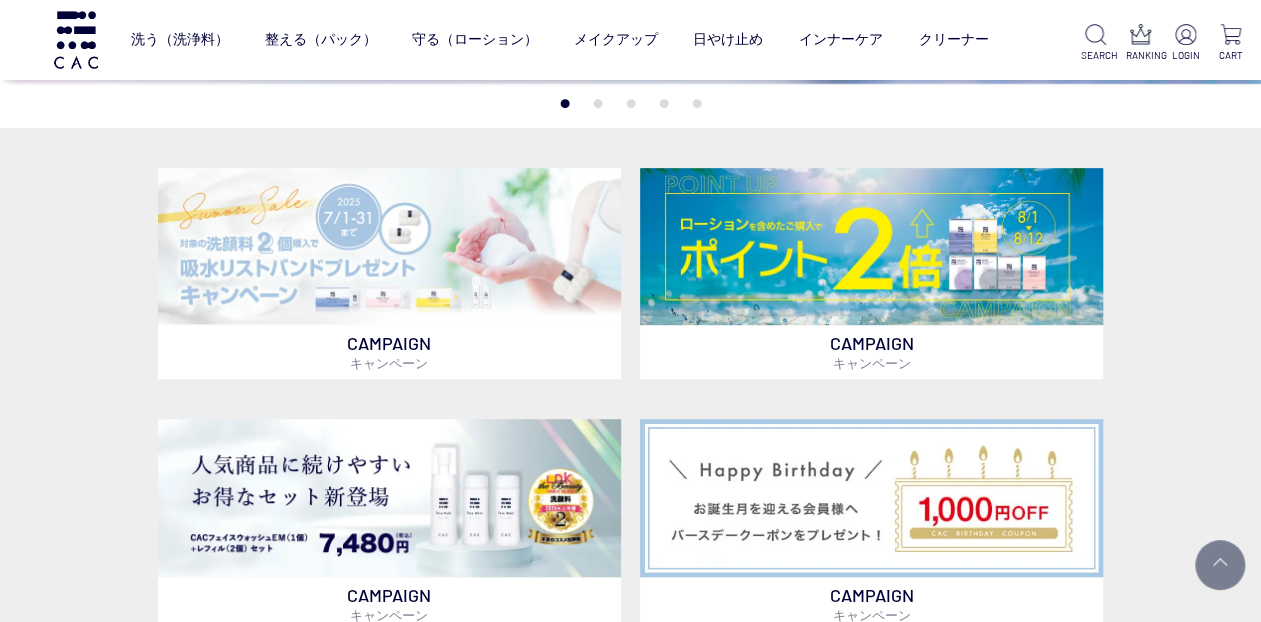 scroll, scrollTop: 0, scrollLeft: 0, axis: both 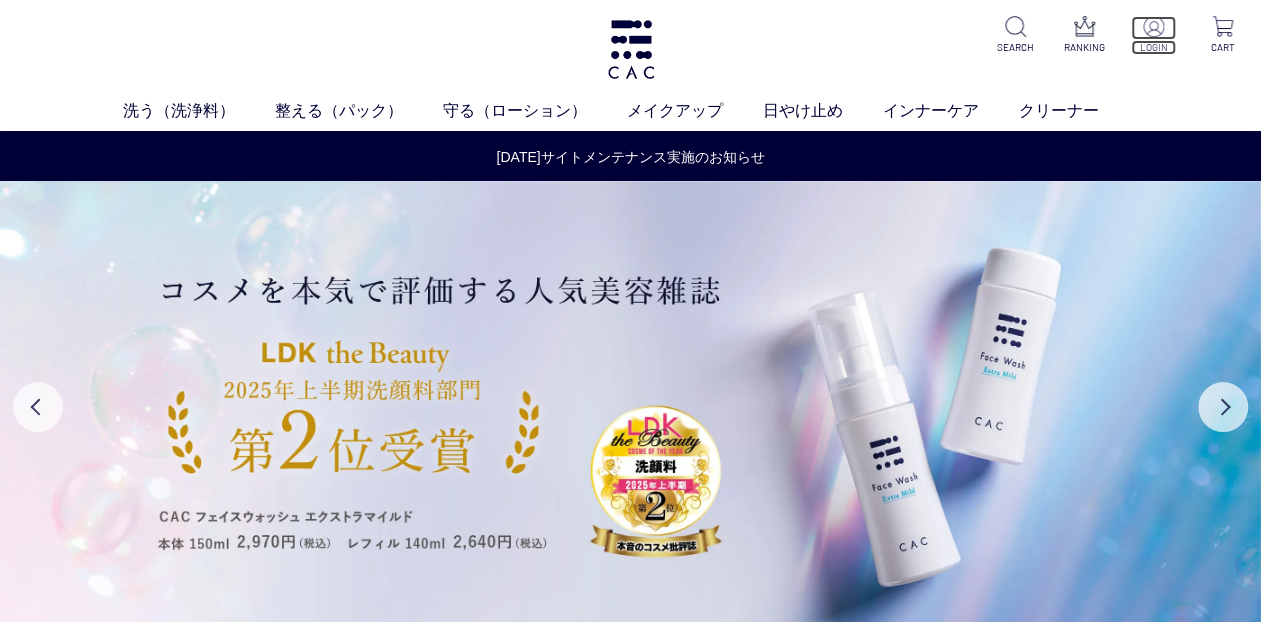 click at bounding box center (1153, 28) 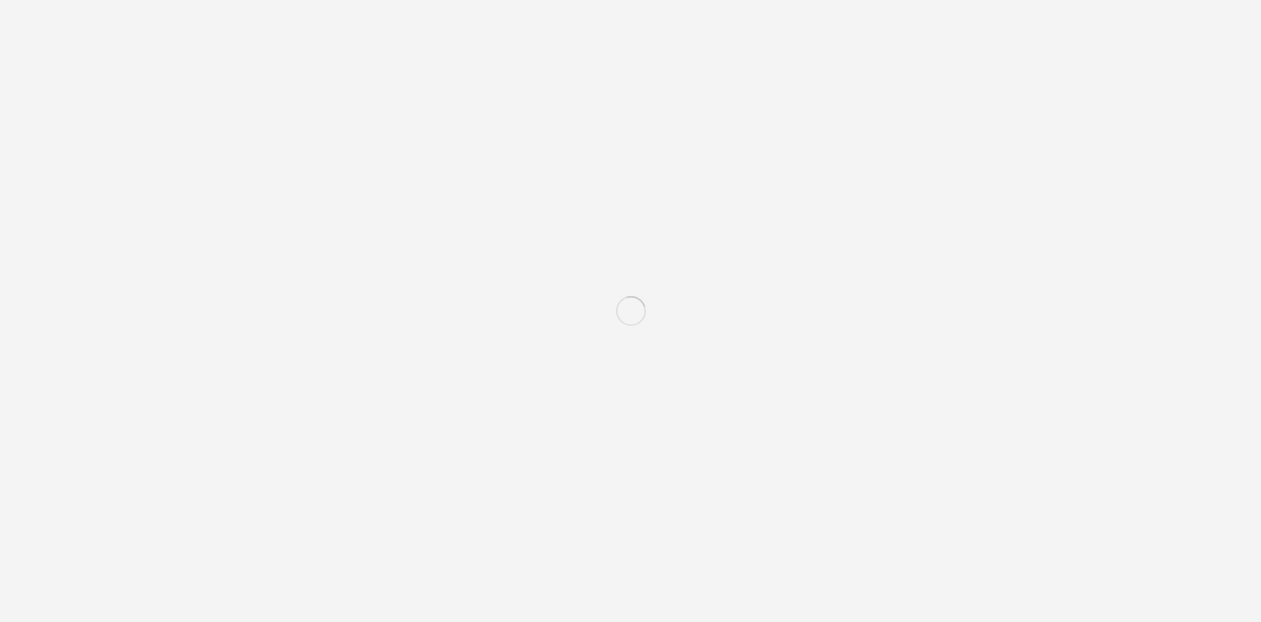 scroll, scrollTop: 0, scrollLeft: 0, axis: both 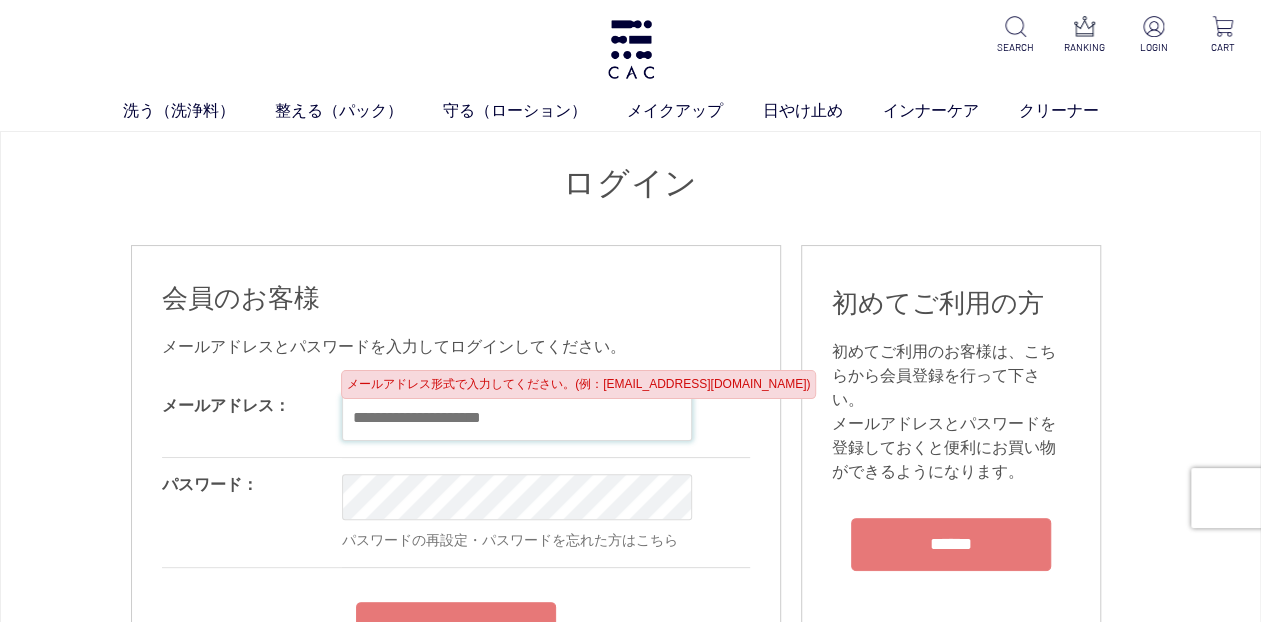 click at bounding box center [517, 418] 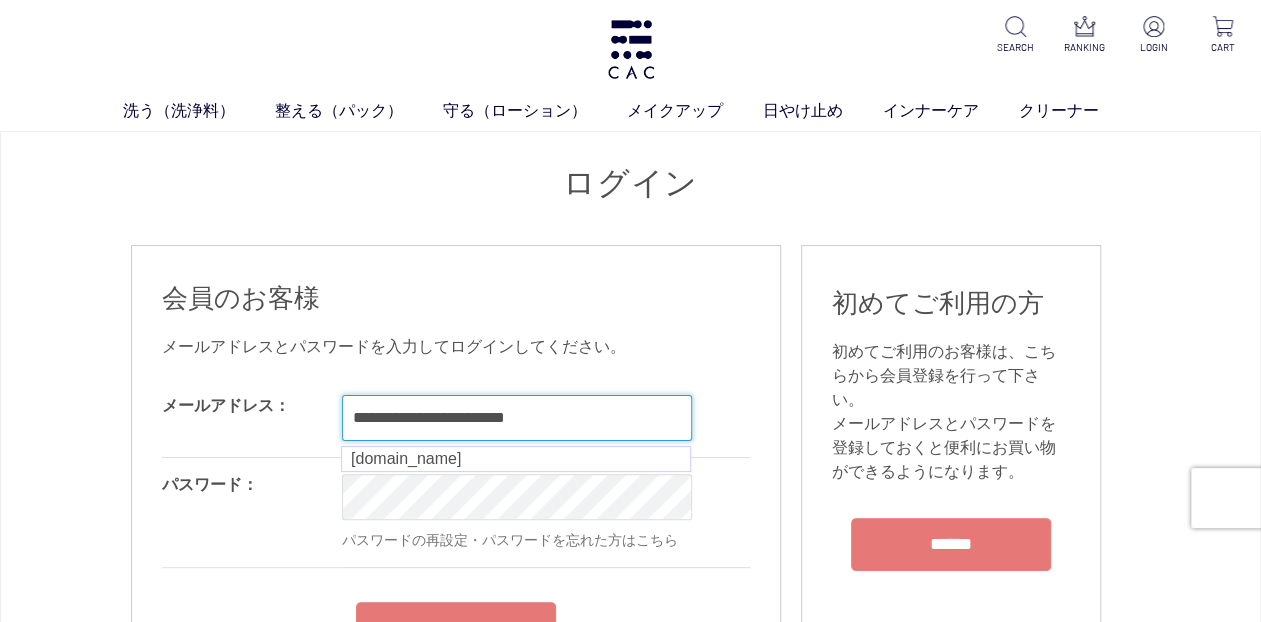 type on "**********" 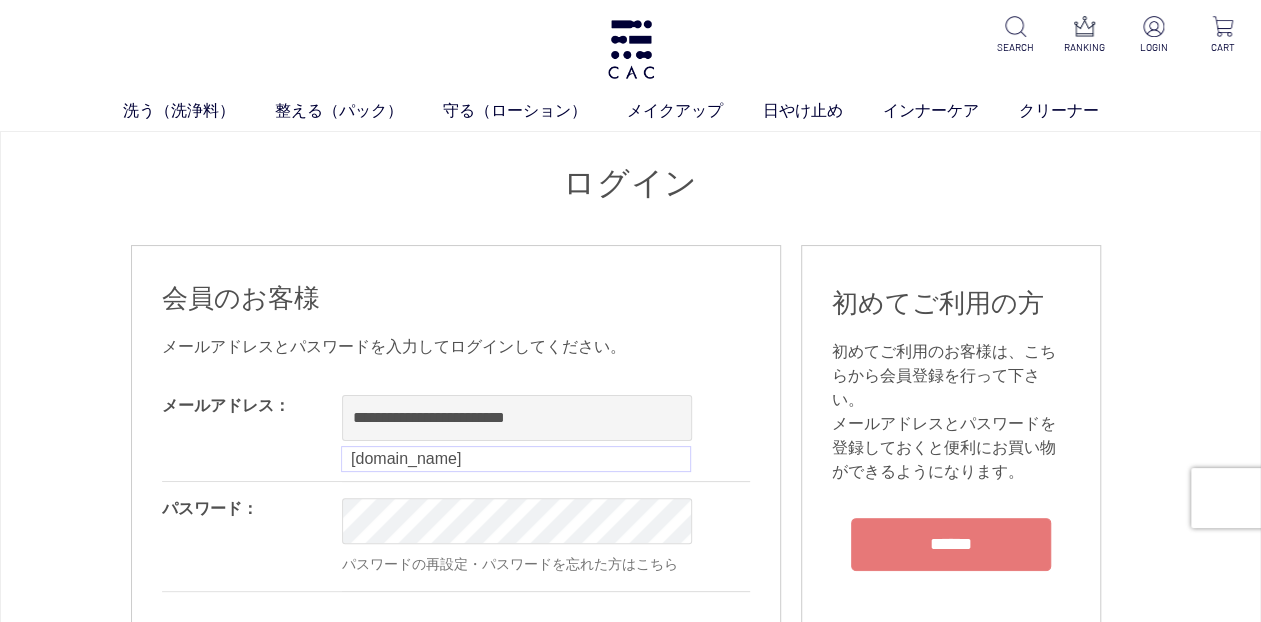 click on "パスワード：" at bounding box center [252, 536] 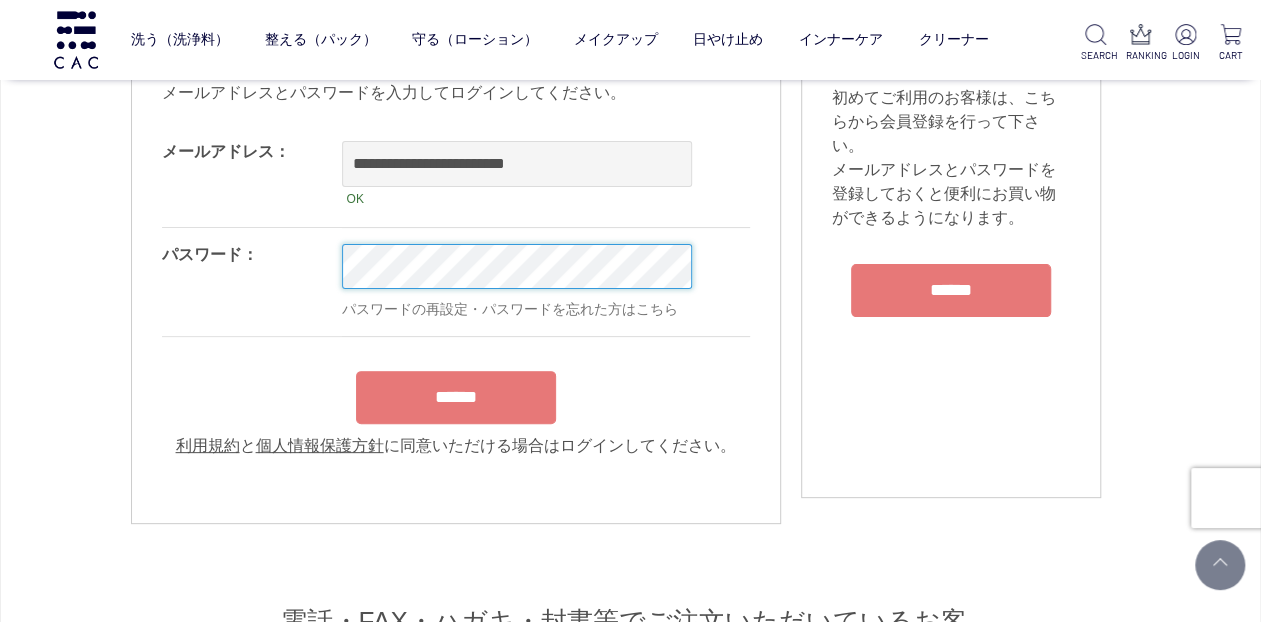 scroll, scrollTop: 250, scrollLeft: 0, axis: vertical 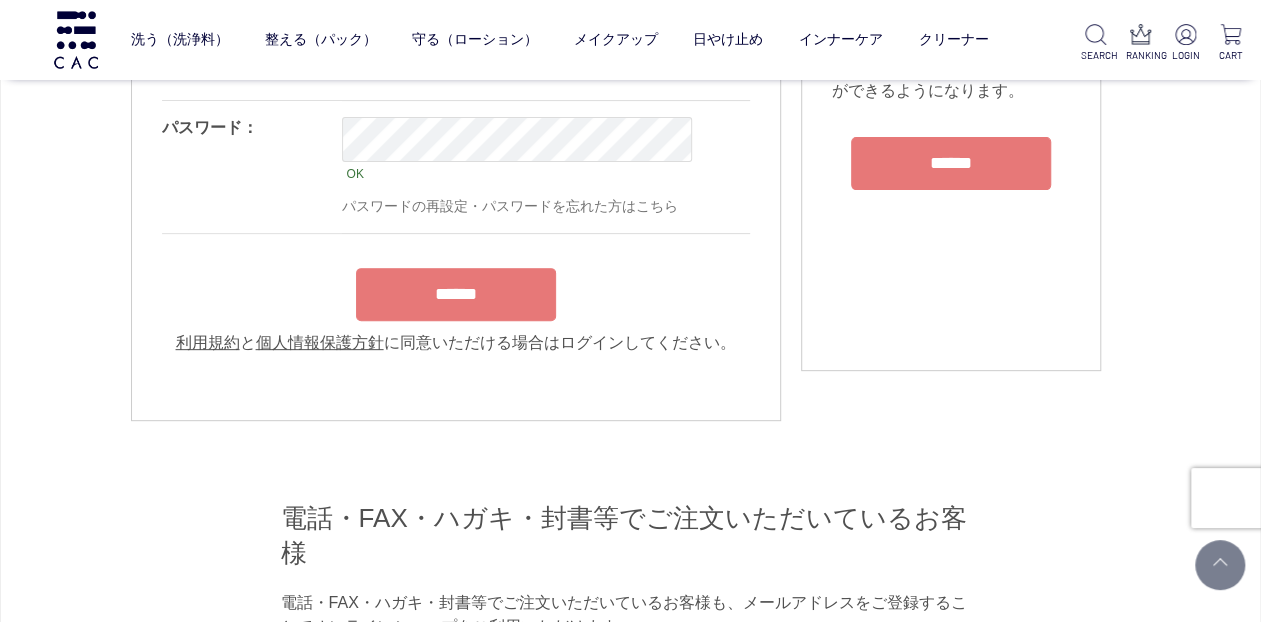click on "******" at bounding box center [456, 289] 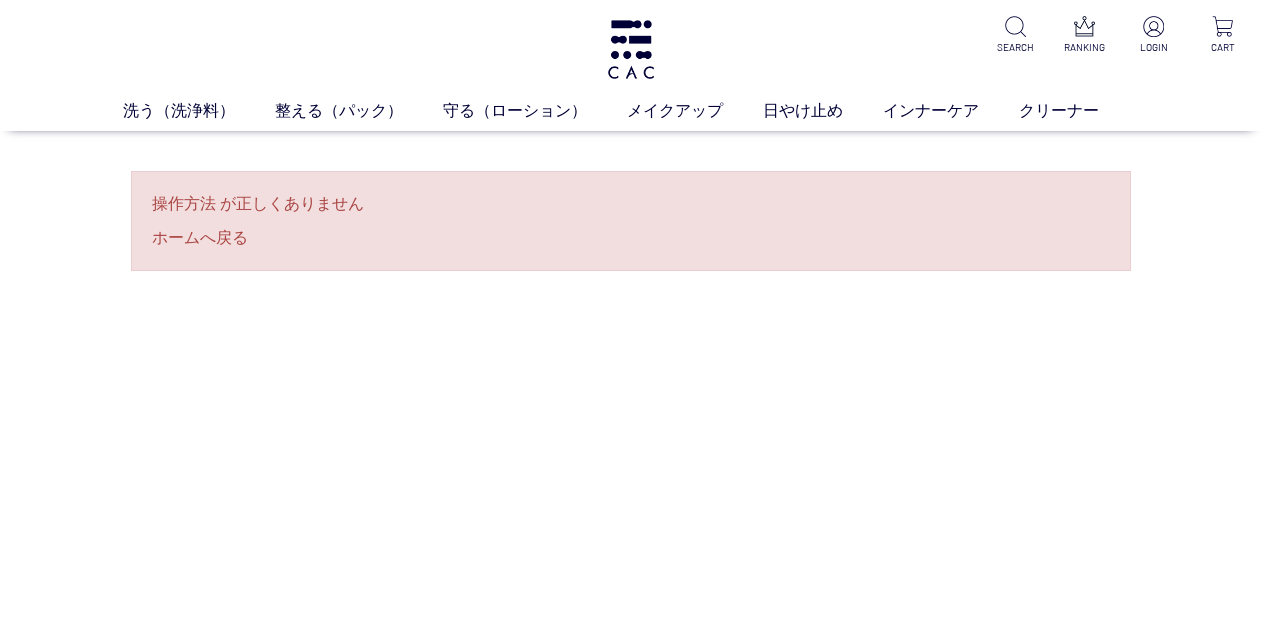 scroll, scrollTop: 0, scrollLeft: 0, axis: both 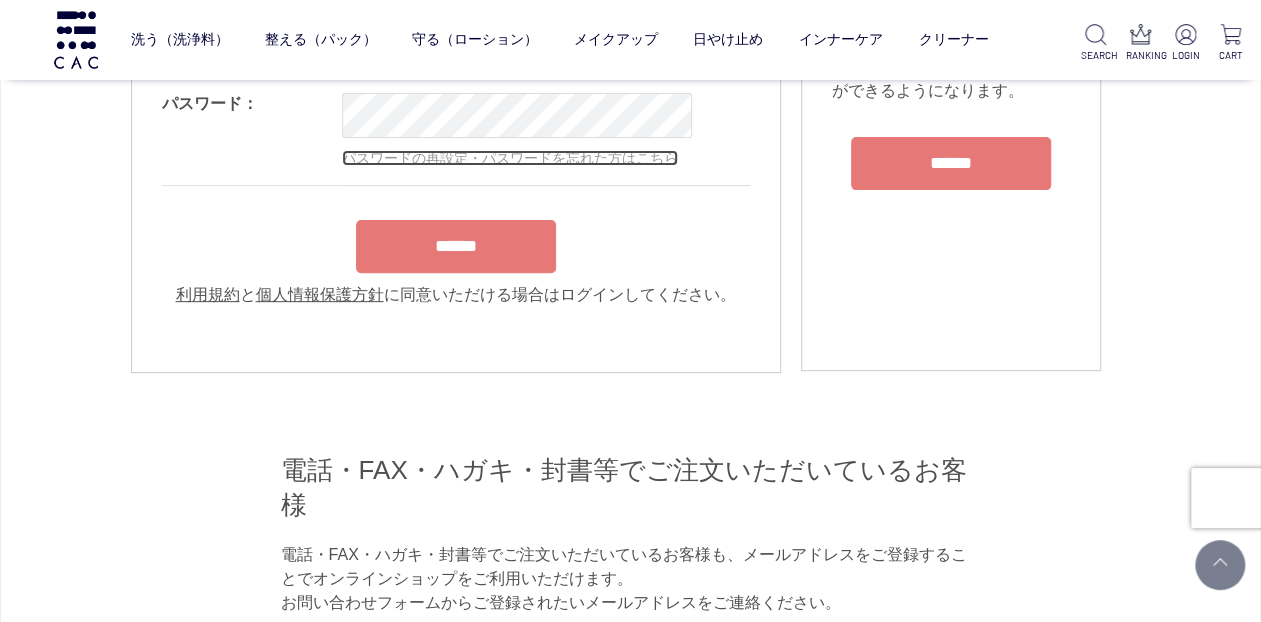 click on "パスワードの再設定・パスワードを忘れた方はこちら" at bounding box center [510, 158] 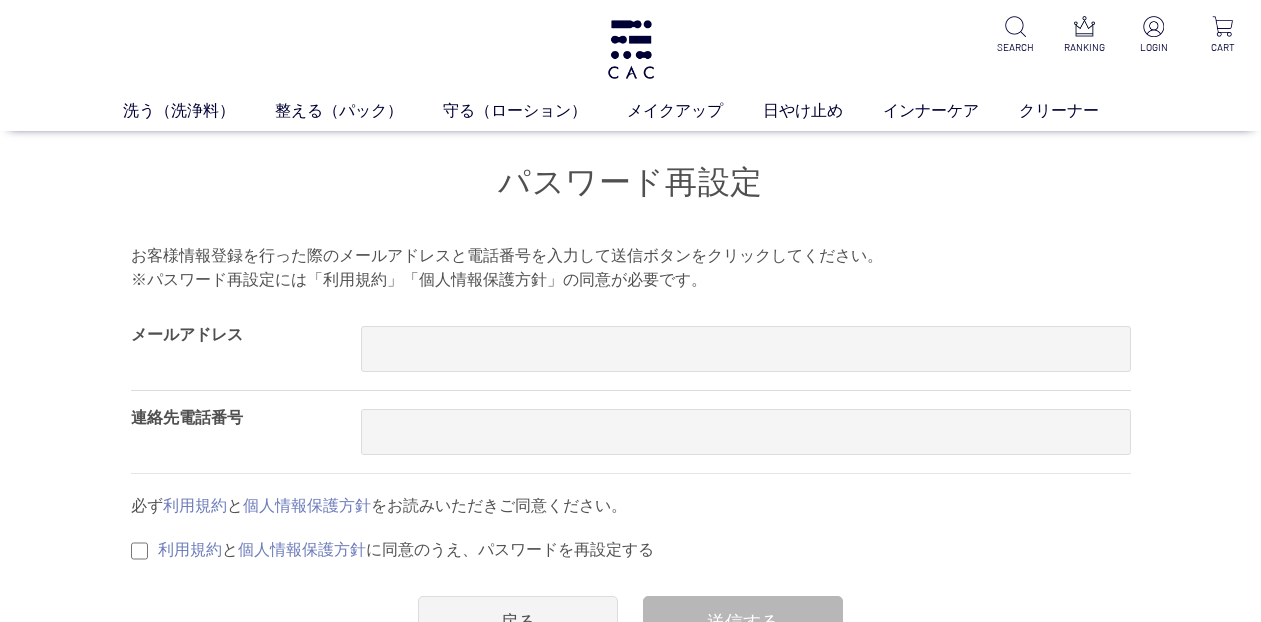 scroll, scrollTop: 0, scrollLeft: 0, axis: both 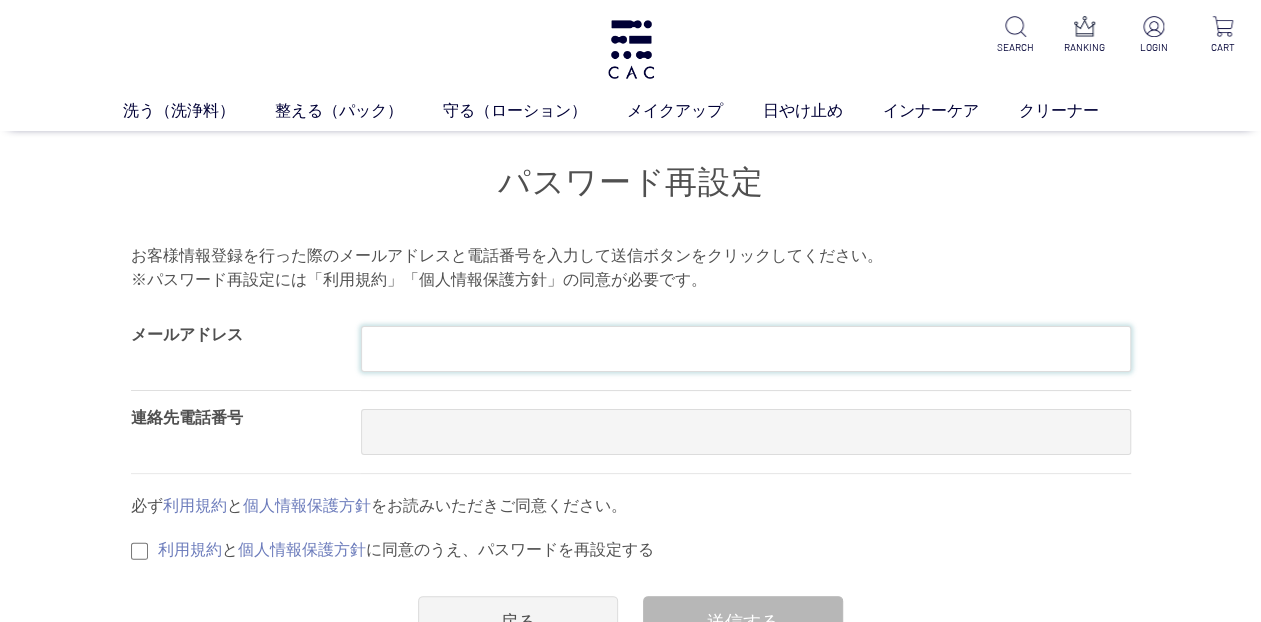 click at bounding box center (746, 349) 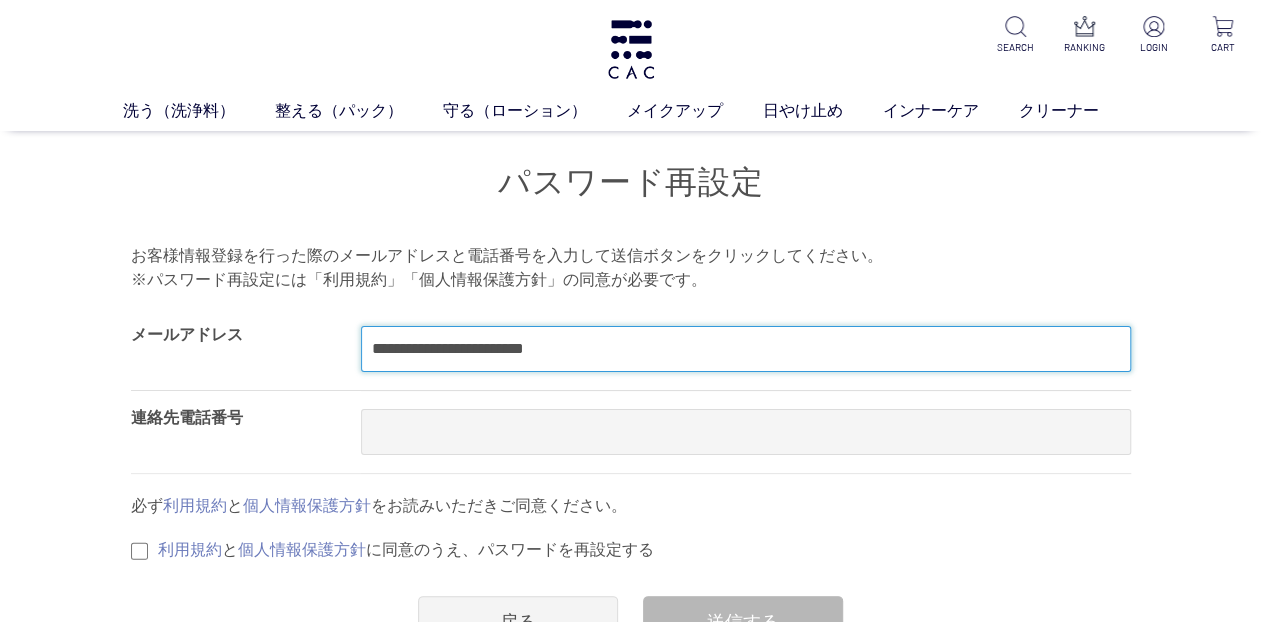 type on "**********" 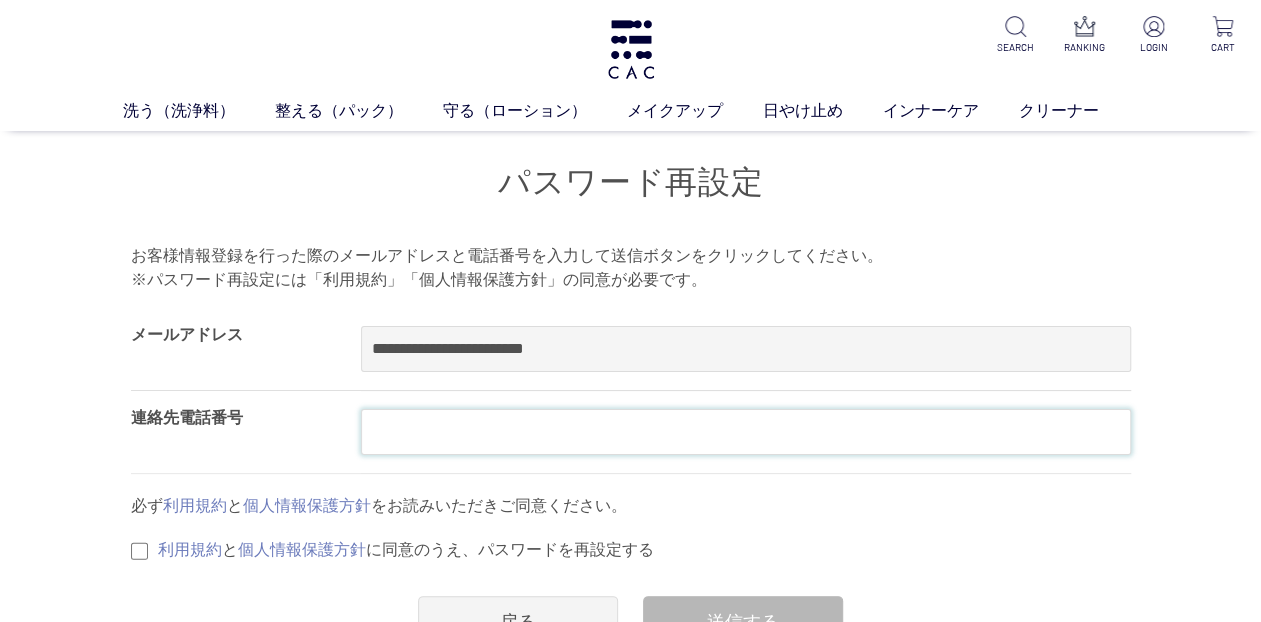 click at bounding box center [746, 432] 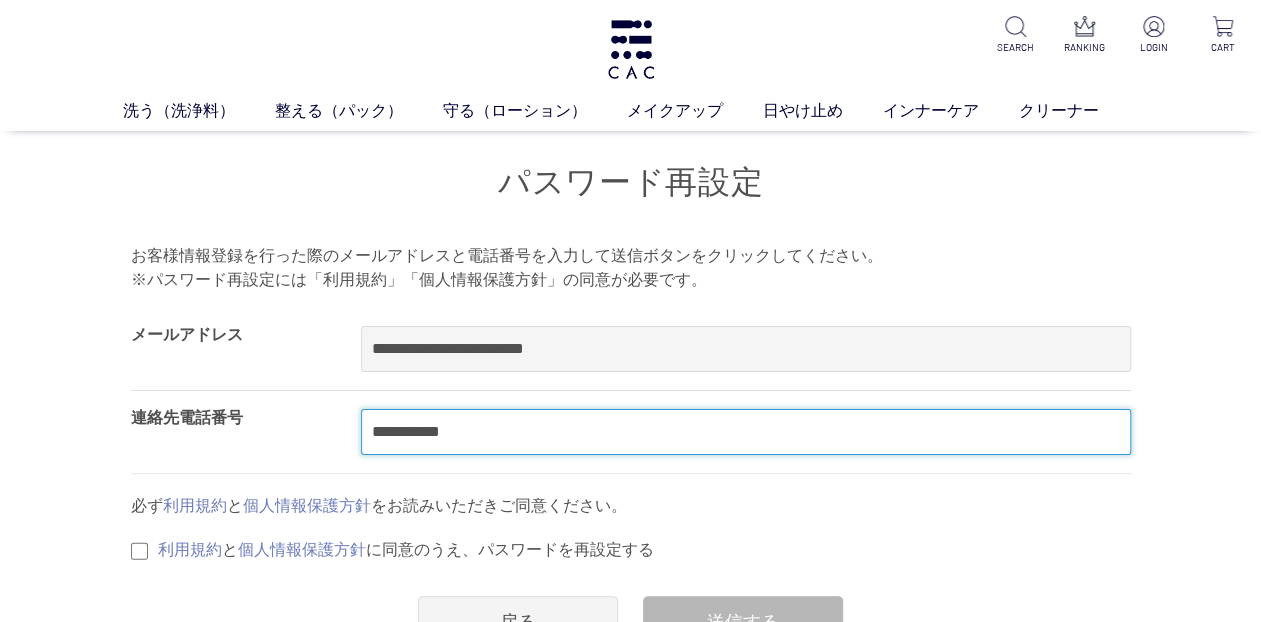 type on "**********" 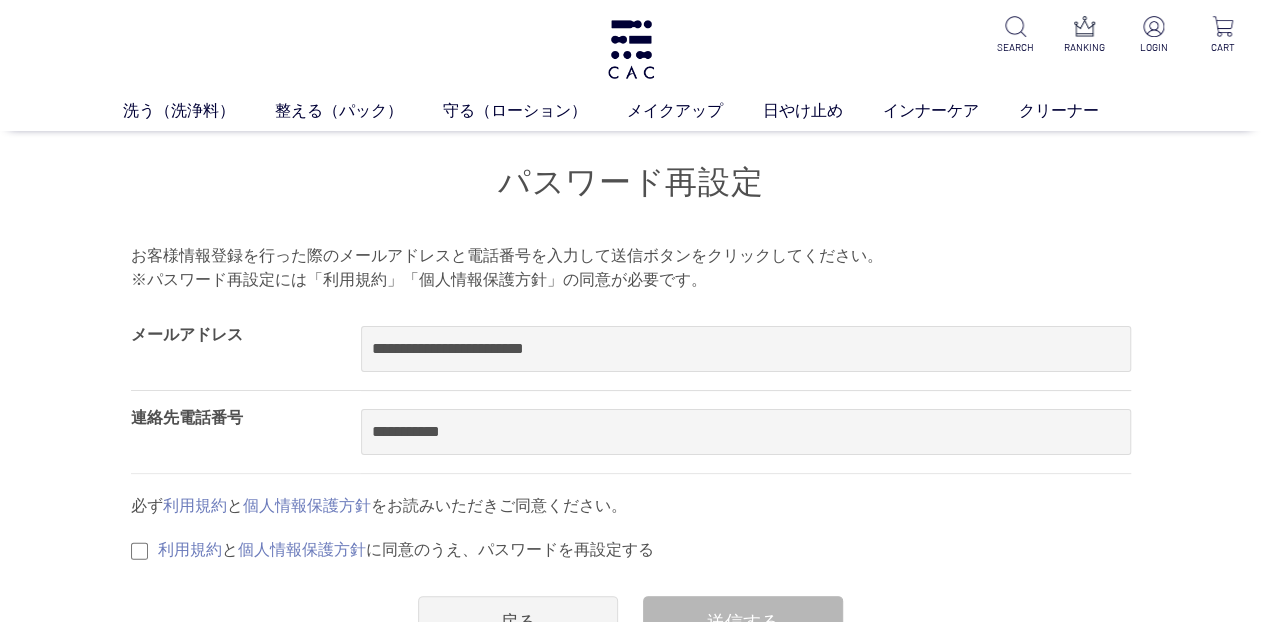 click on "**********" at bounding box center [630, 431] 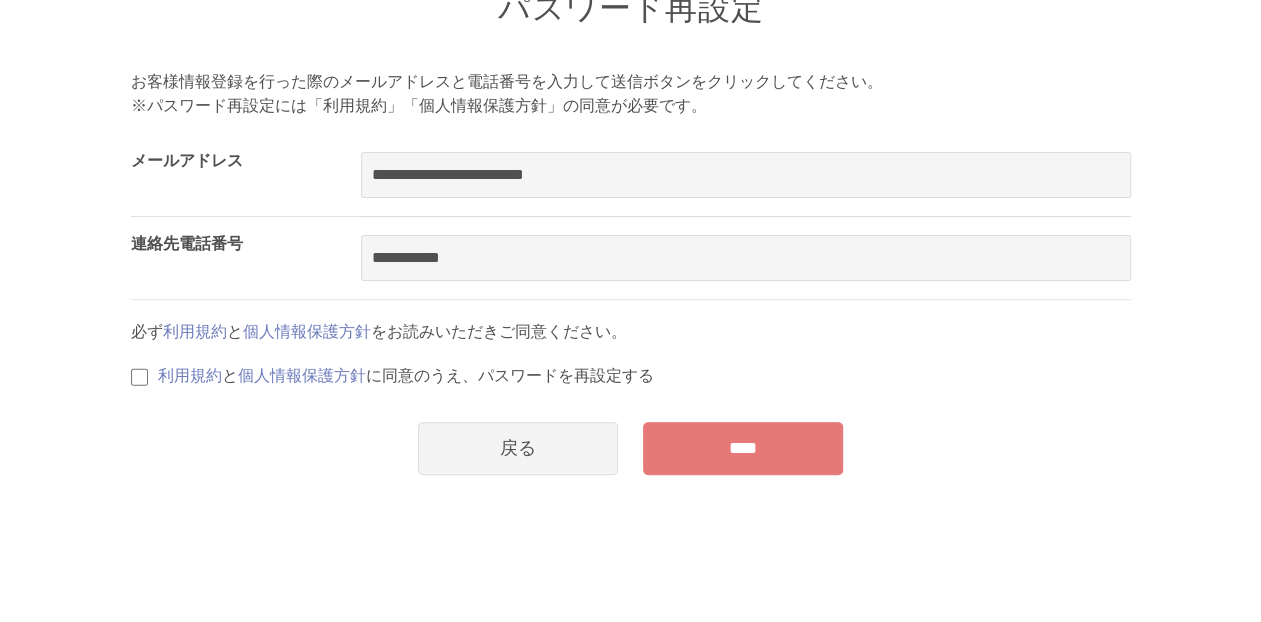 scroll, scrollTop: 333, scrollLeft: 0, axis: vertical 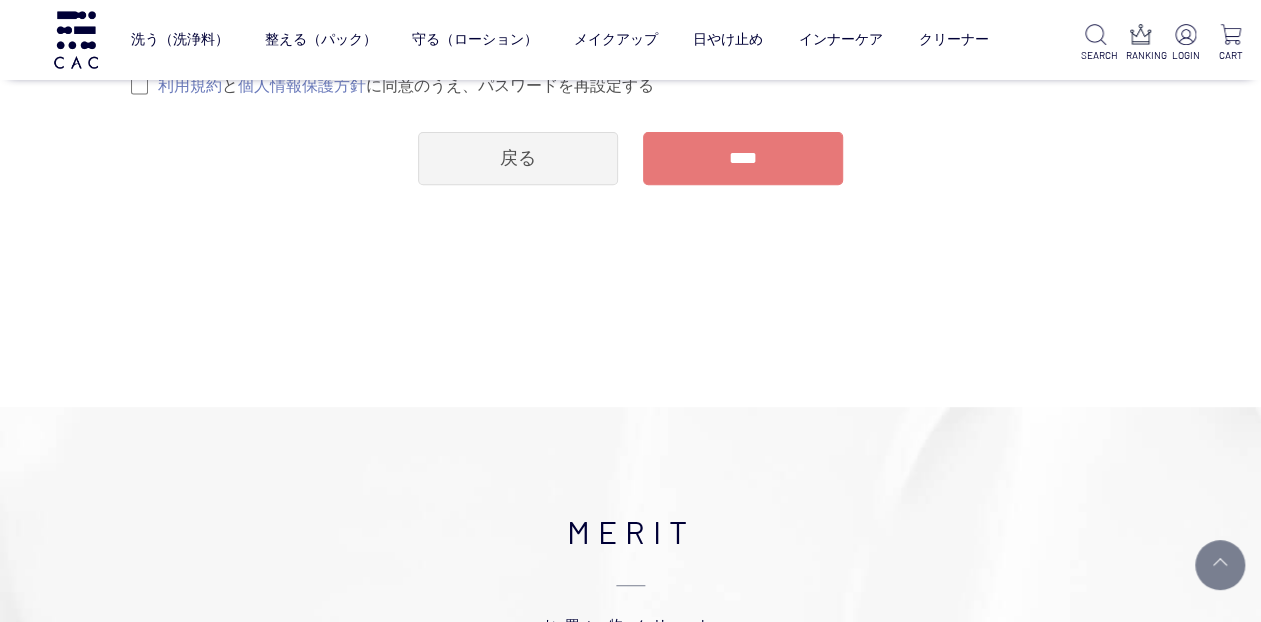click on "****" at bounding box center [743, 158] 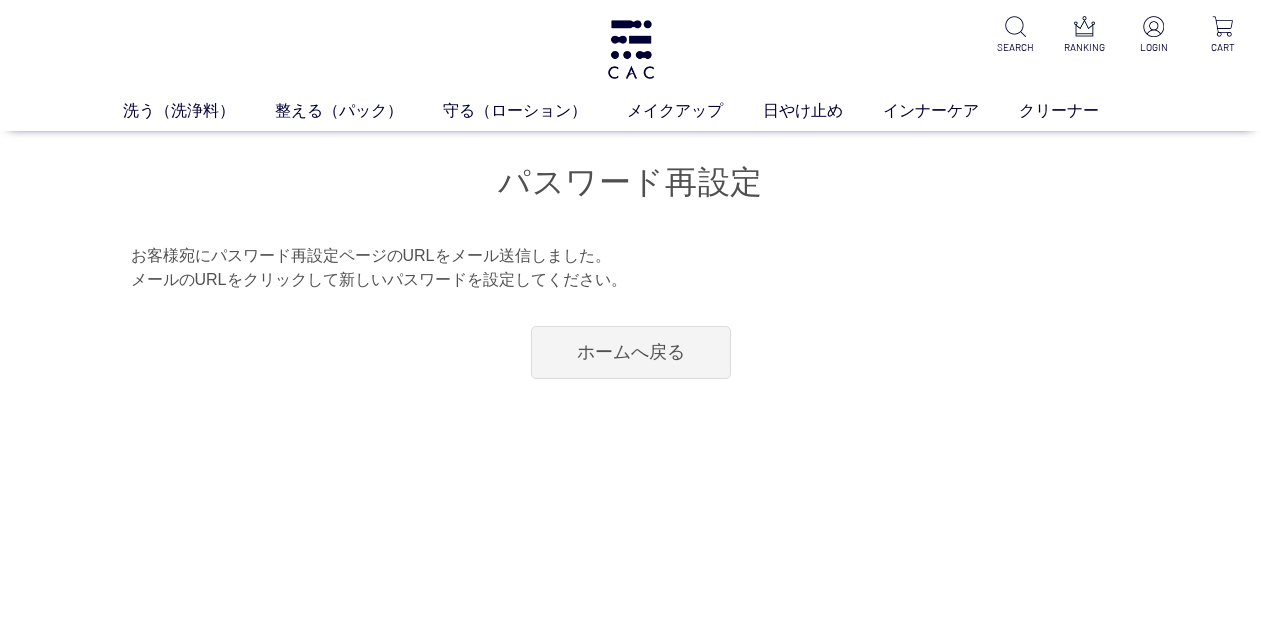 scroll, scrollTop: 0, scrollLeft: 0, axis: both 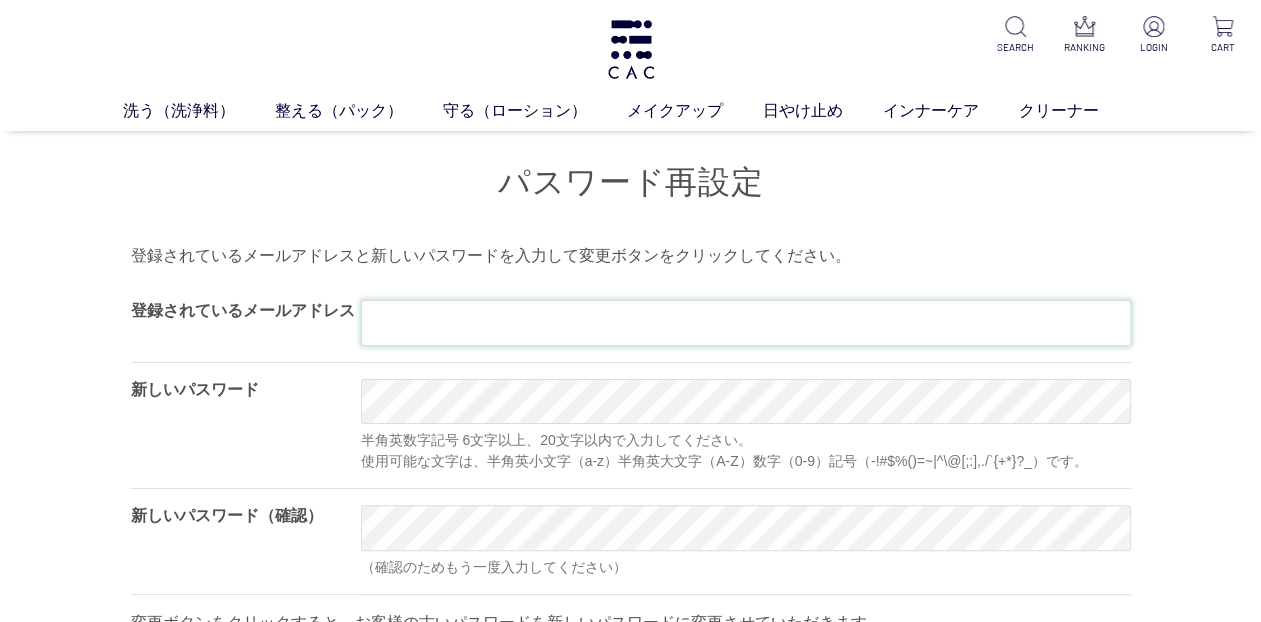 click at bounding box center (746, 323) 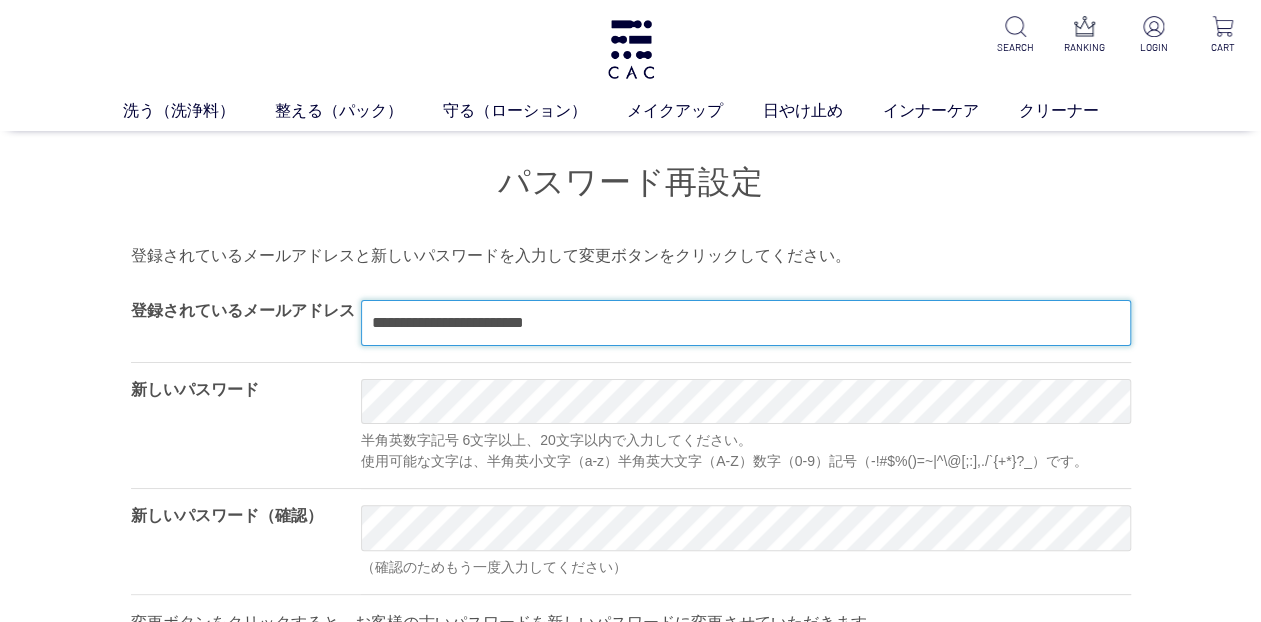 type on "**********" 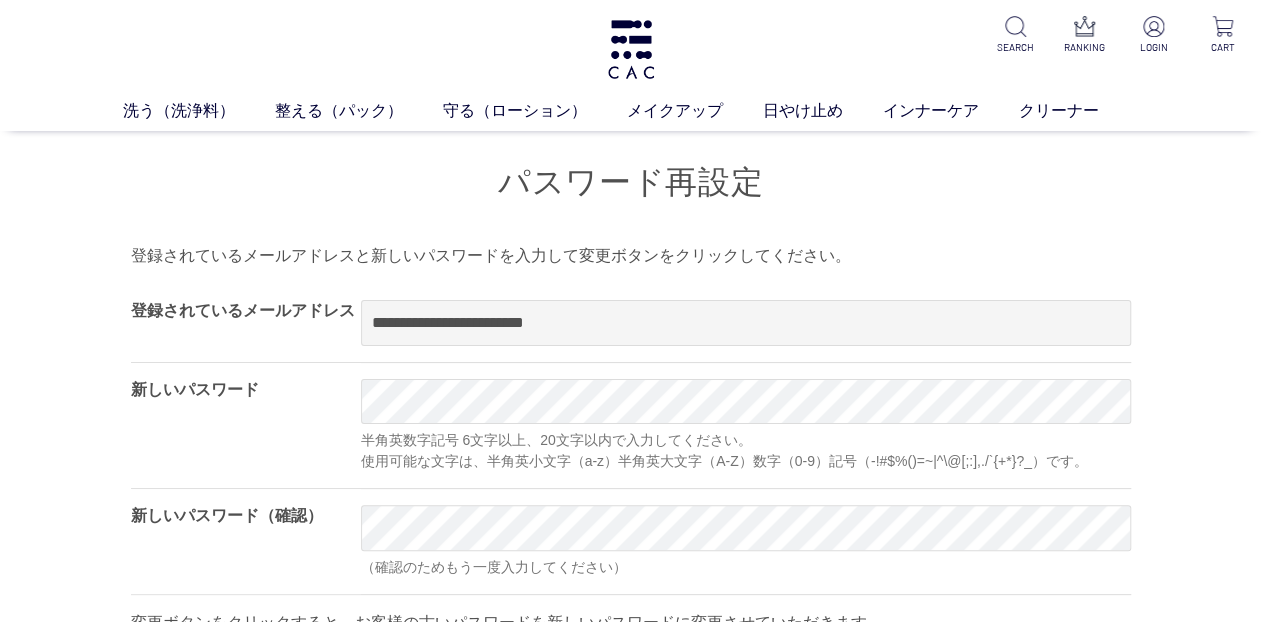 click on "**********" at bounding box center [630, 431] 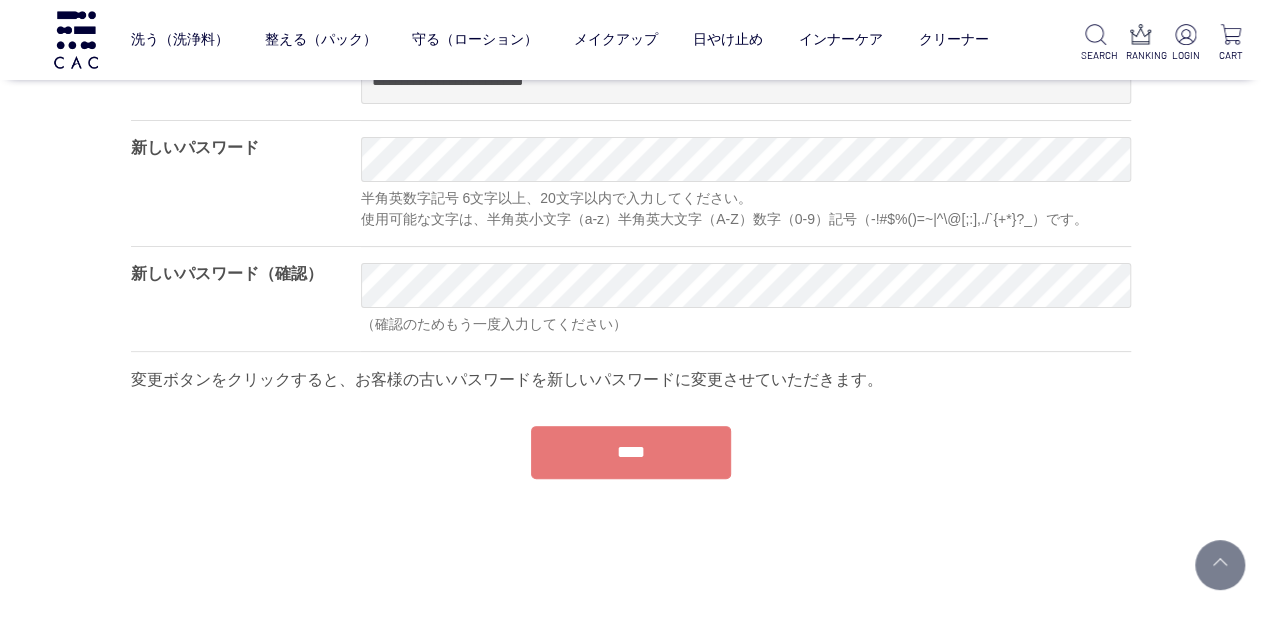 scroll, scrollTop: 250, scrollLeft: 0, axis: vertical 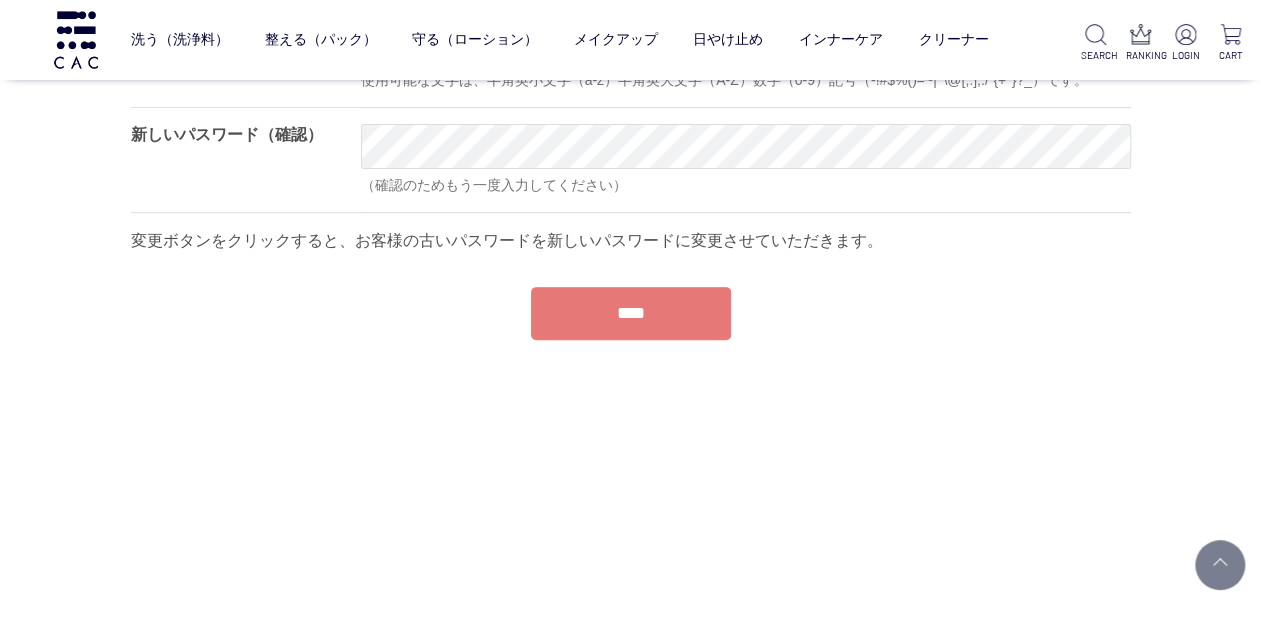 click on "****" at bounding box center (631, 313) 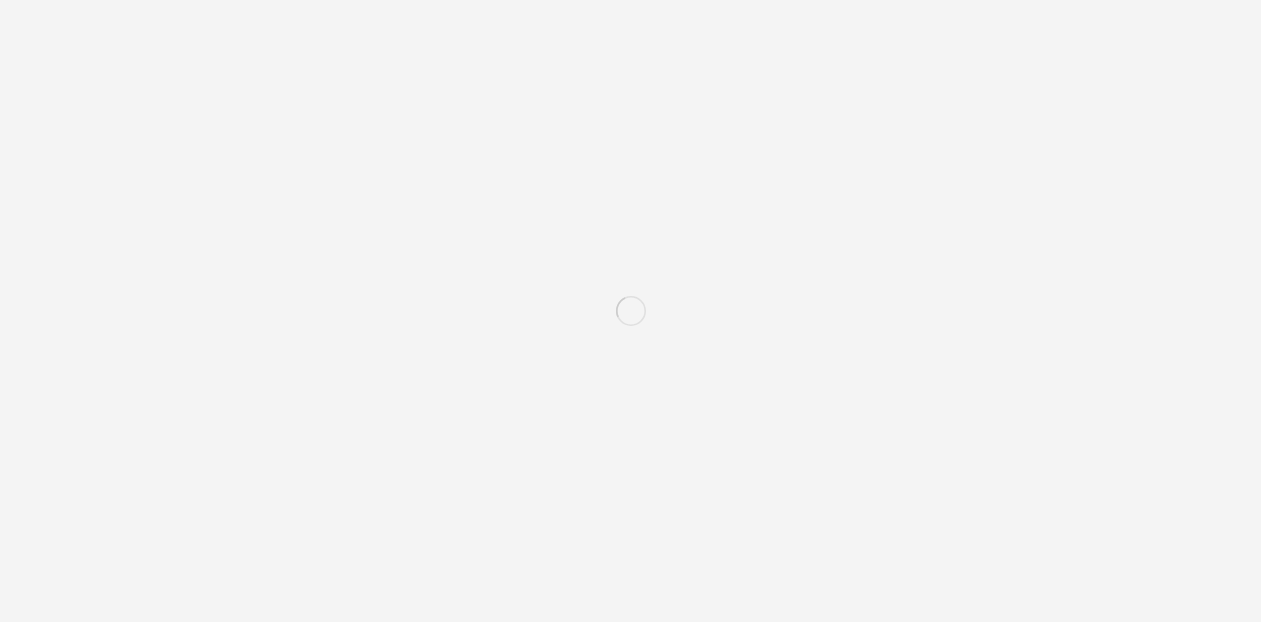 scroll, scrollTop: 0, scrollLeft: 0, axis: both 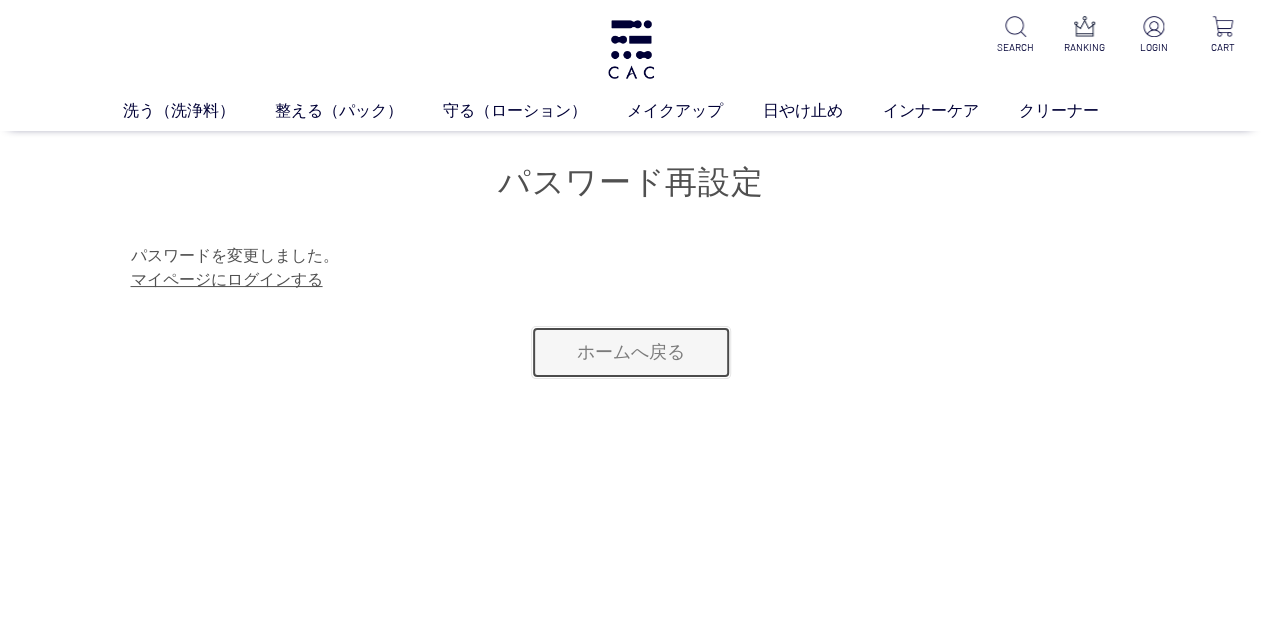 click on "ホームへ戻る" at bounding box center (631, 352) 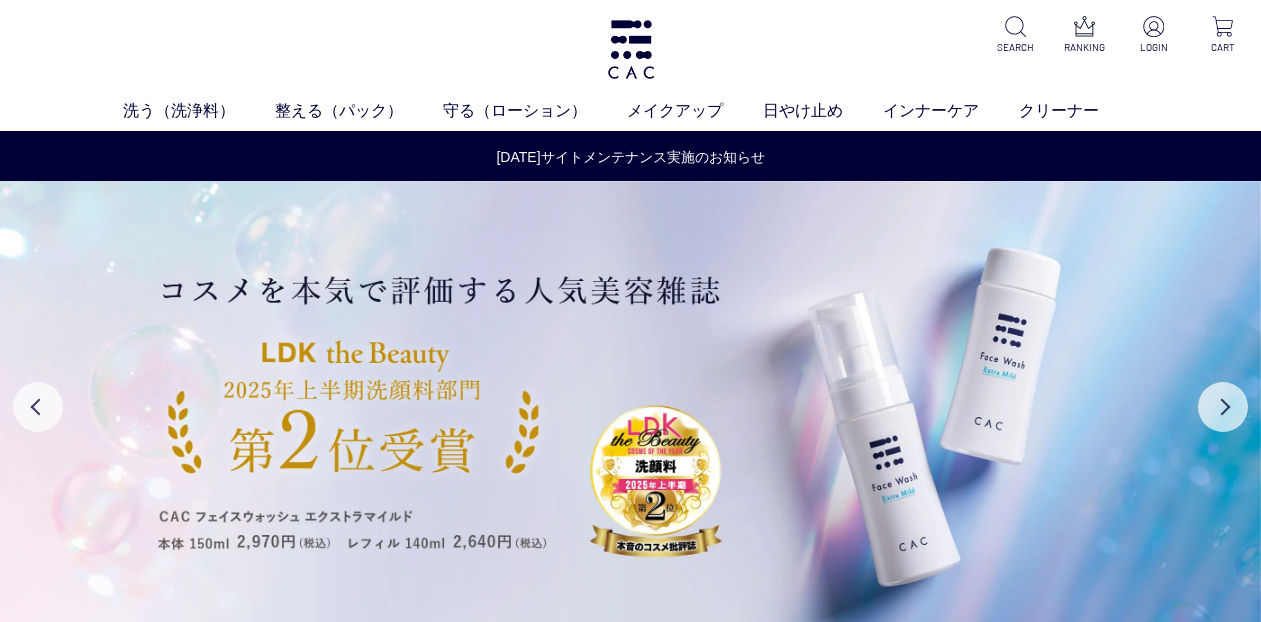 scroll, scrollTop: 0, scrollLeft: 0, axis: both 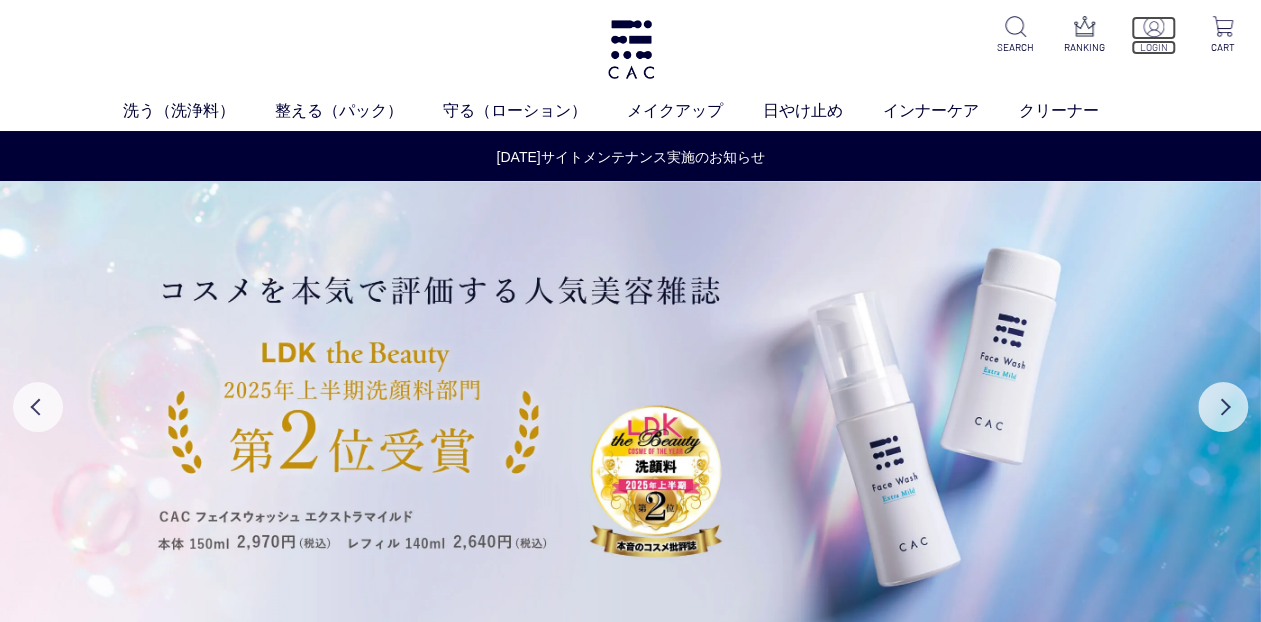 click on "LOGIN" at bounding box center (1153, 47) 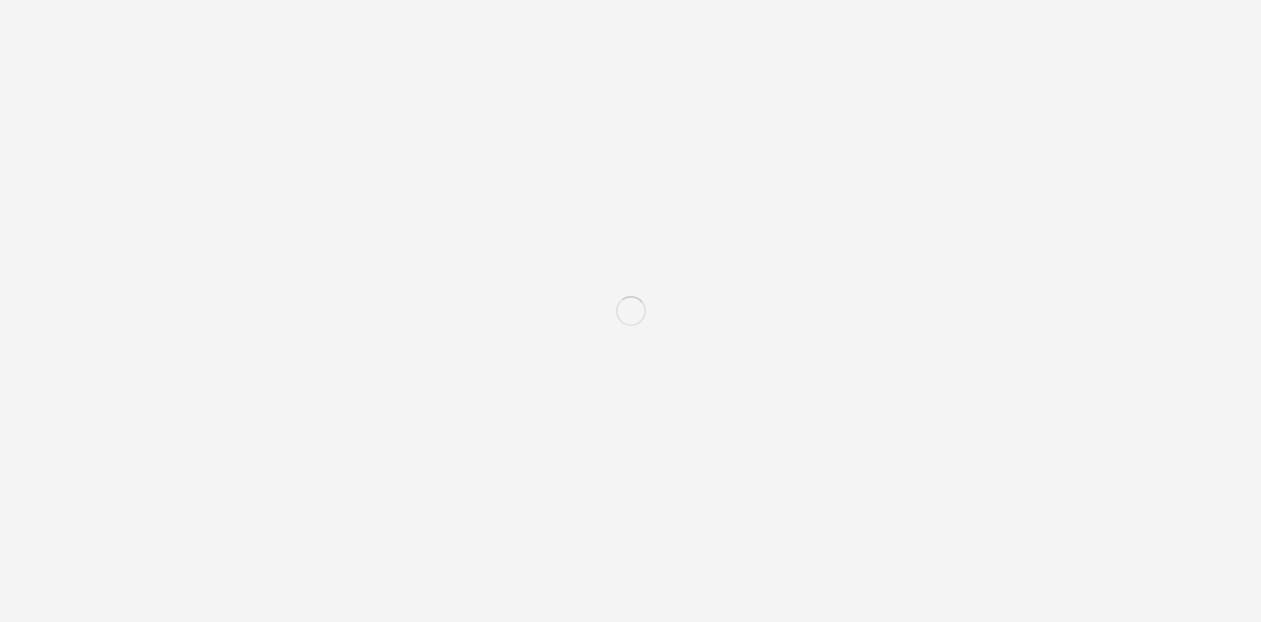 scroll, scrollTop: 0, scrollLeft: 0, axis: both 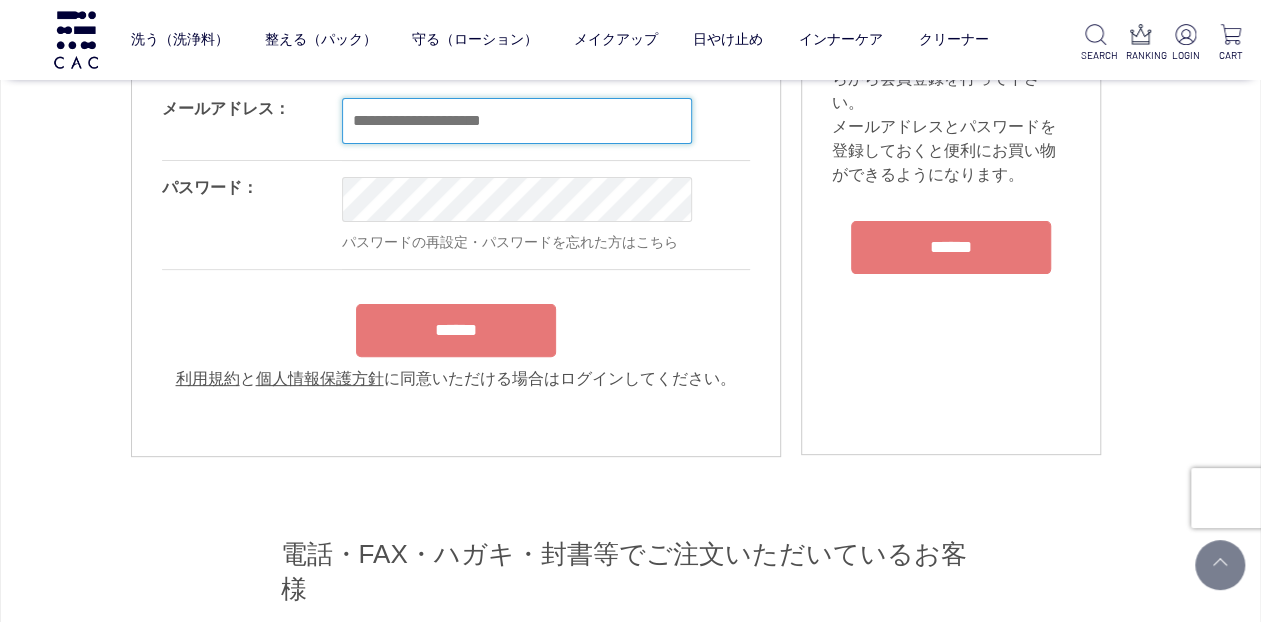 type on "**********" 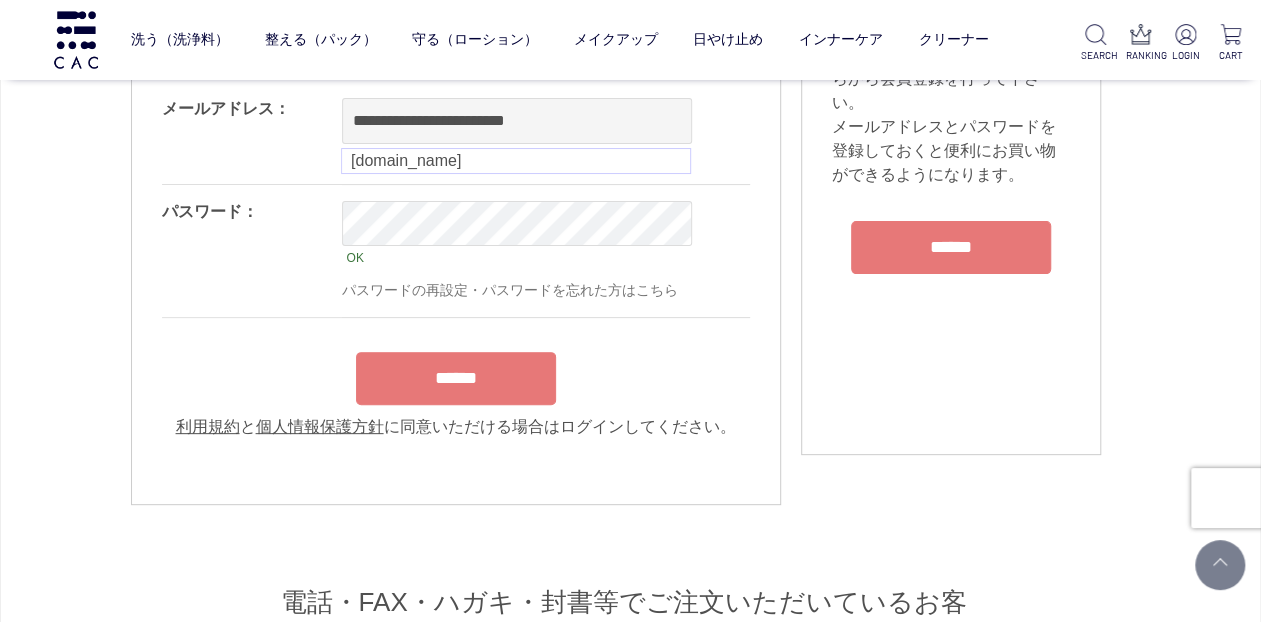 click on "**********" at bounding box center [456, 260] 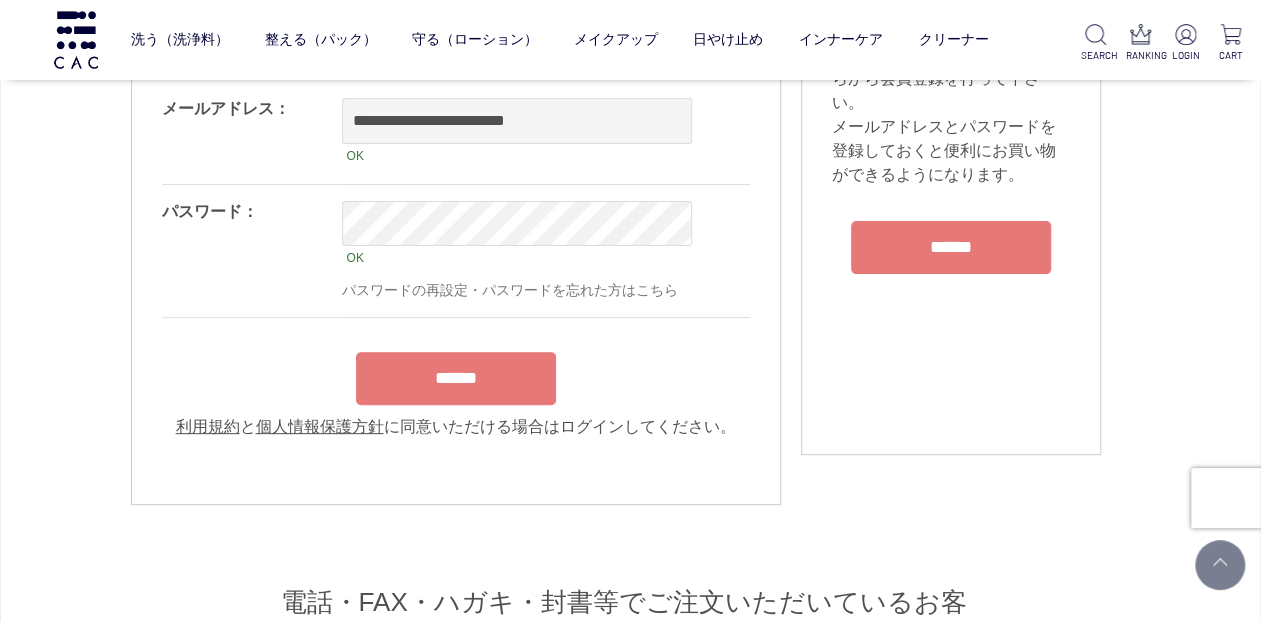 click on "******" at bounding box center (456, 378) 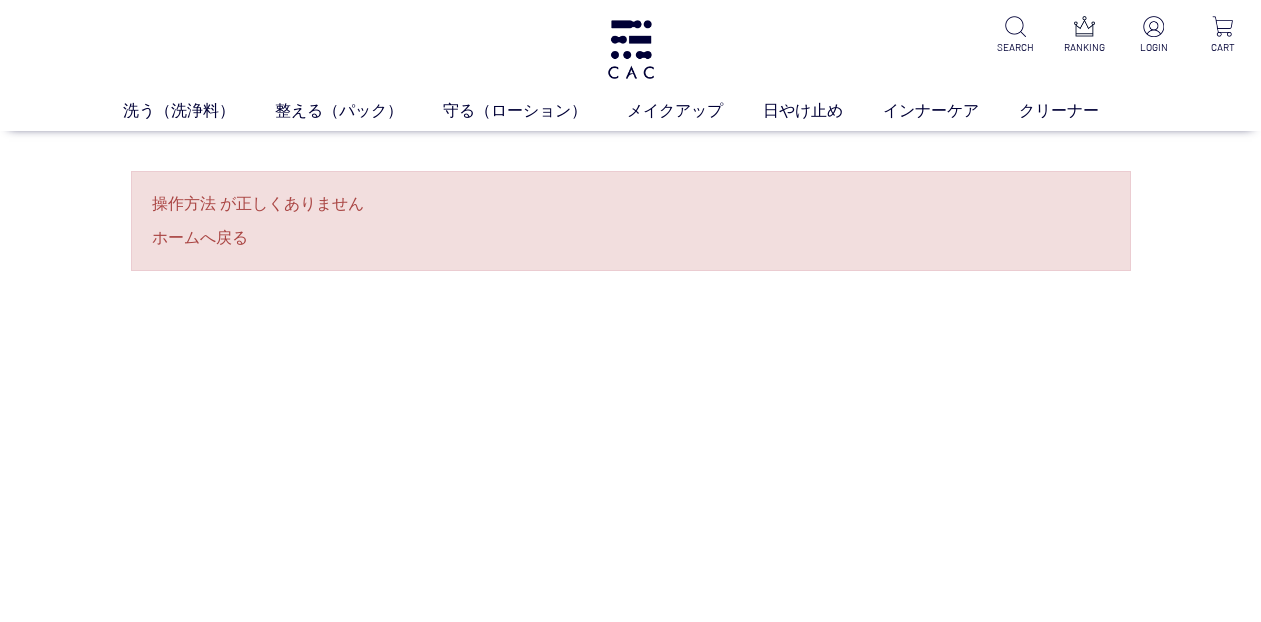 scroll, scrollTop: 0, scrollLeft: 0, axis: both 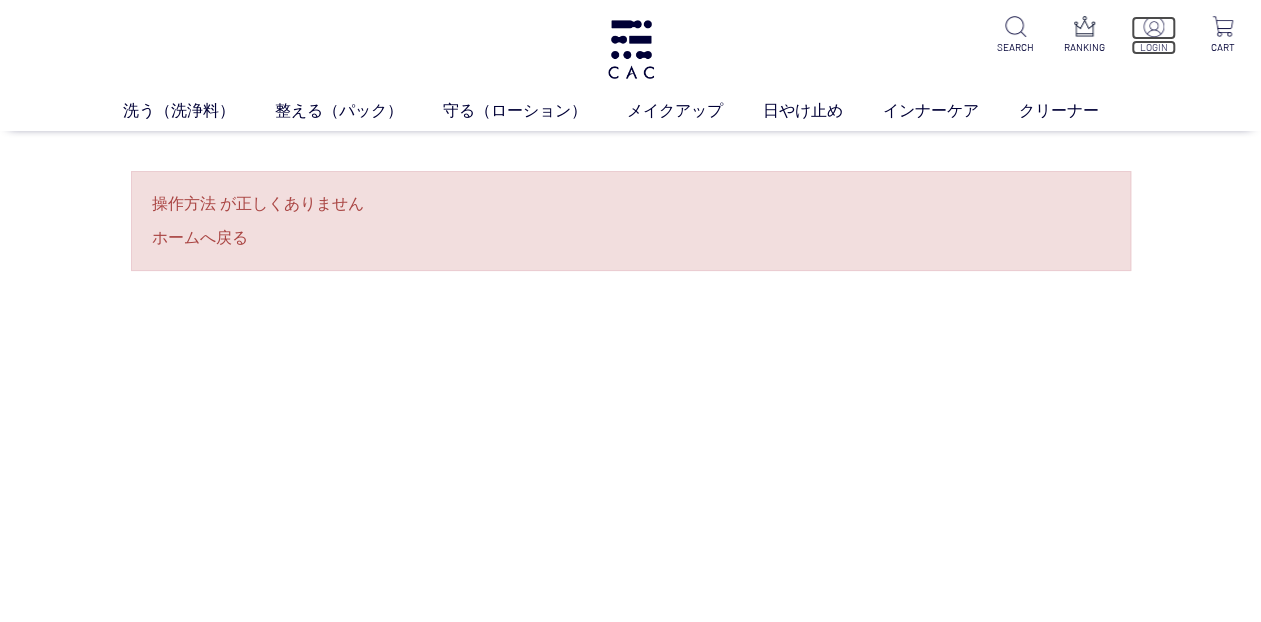 click at bounding box center [1153, 26] 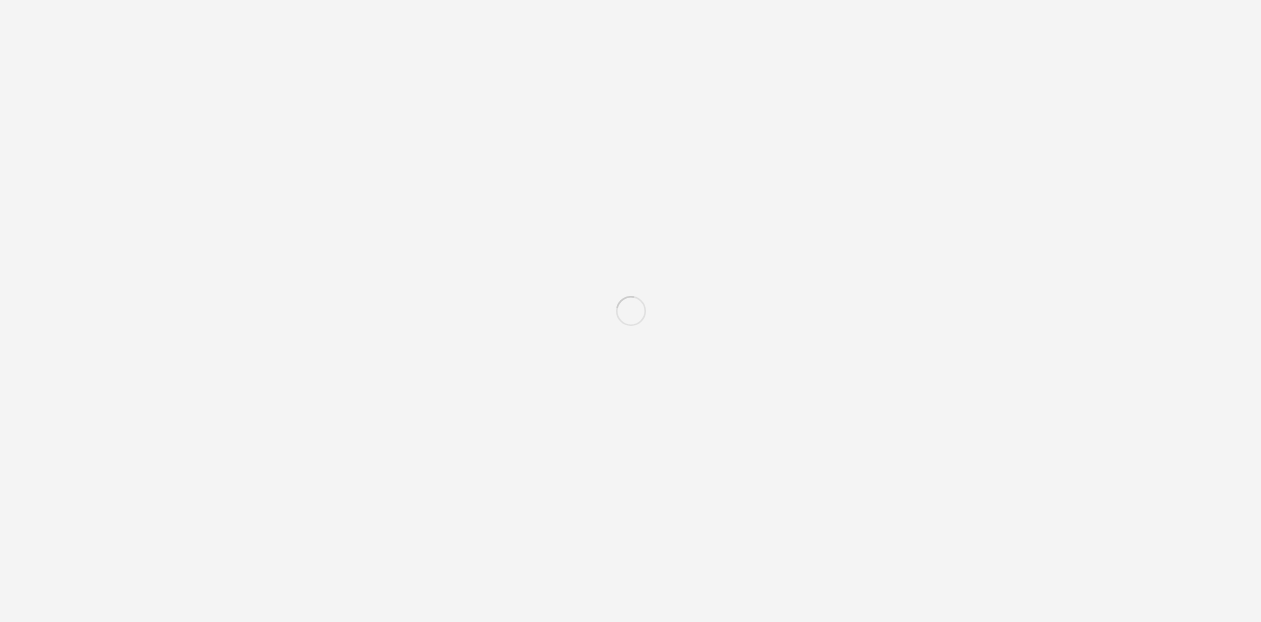 scroll, scrollTop: 0, scrollLeft: 0, axis: both 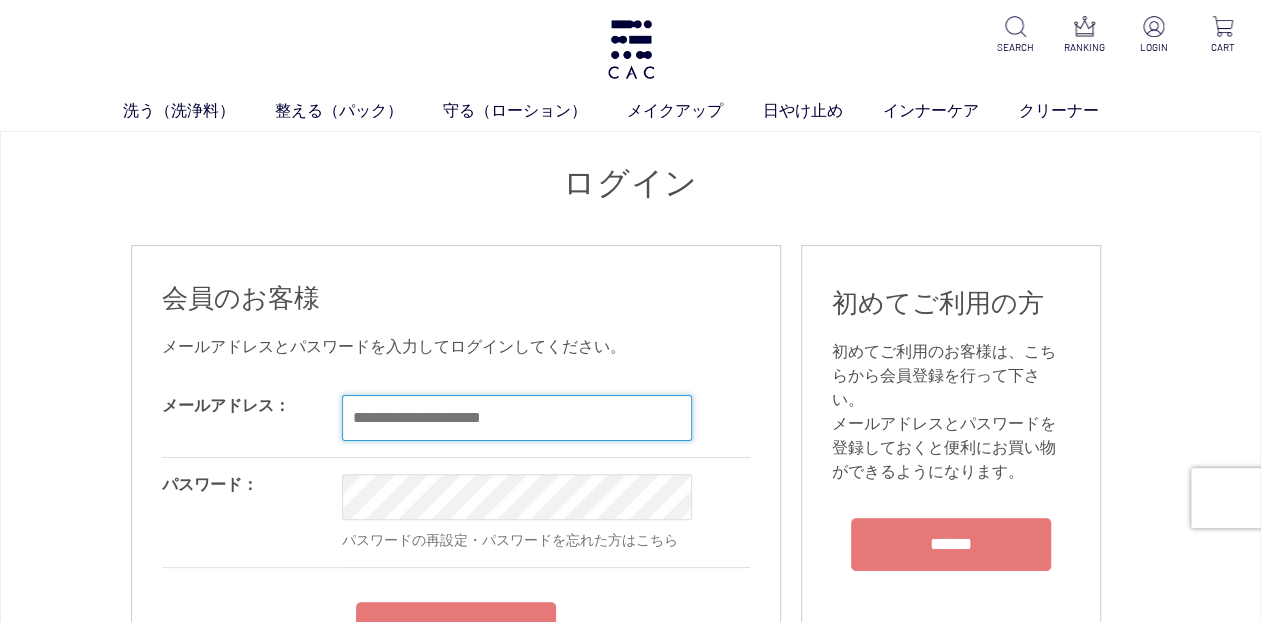 type on "**********" 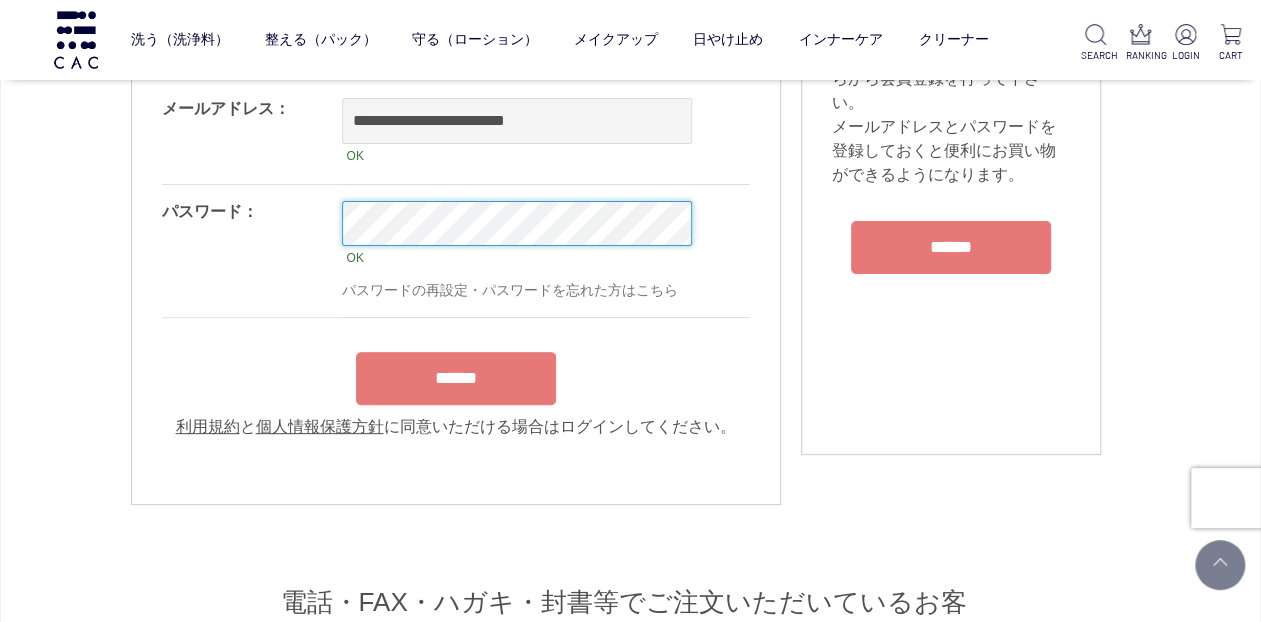 scroll, scrollTop: 166, scrollLeft: 0, axis: vertical 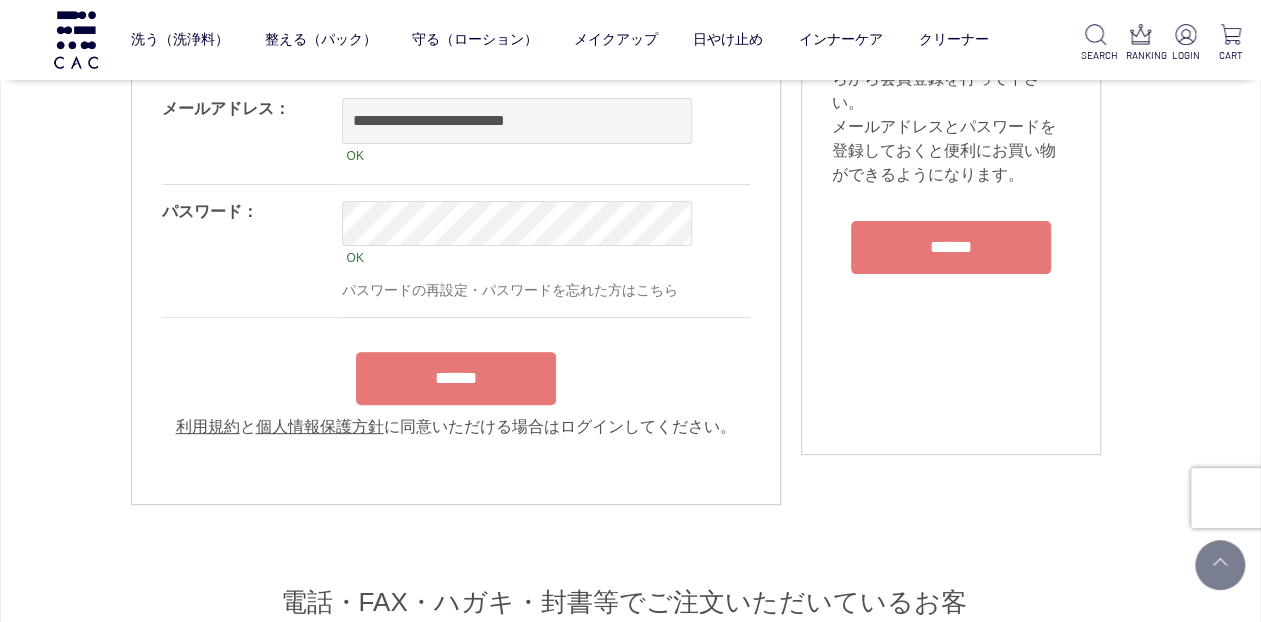 click on "******" at bounding box center (456, 378) 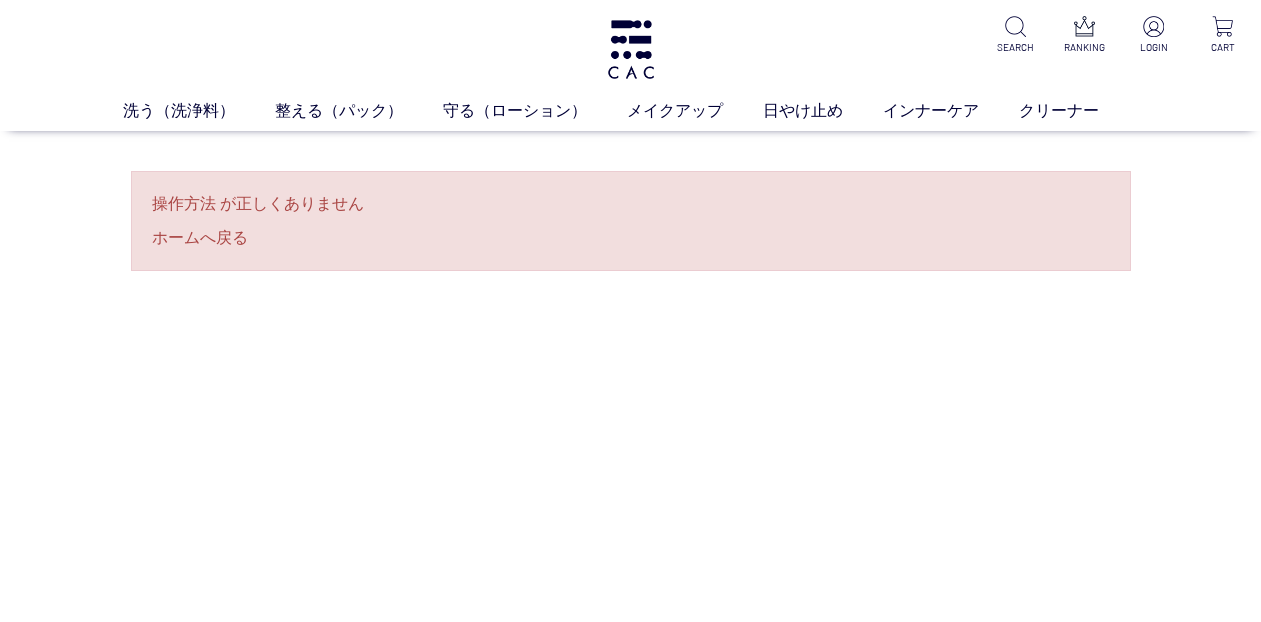 scroll, scrollTop: 0, scrollLeft: 0, axis: both 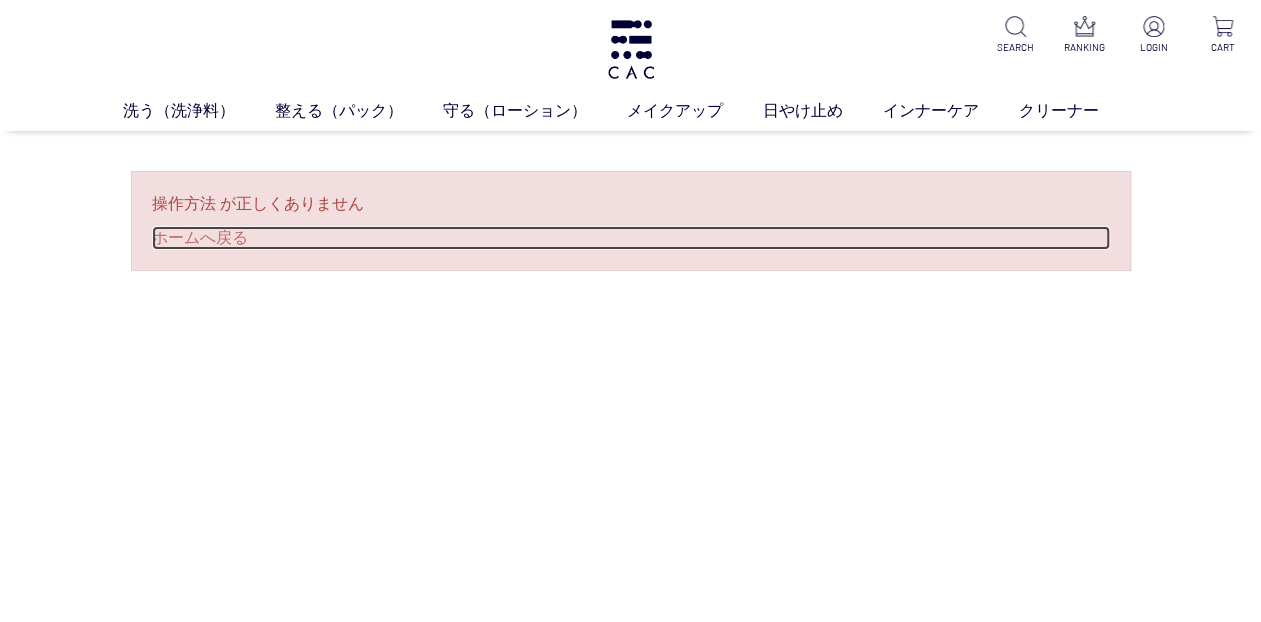 click on "ホームへ戻る" at bounding box center [631, 238] 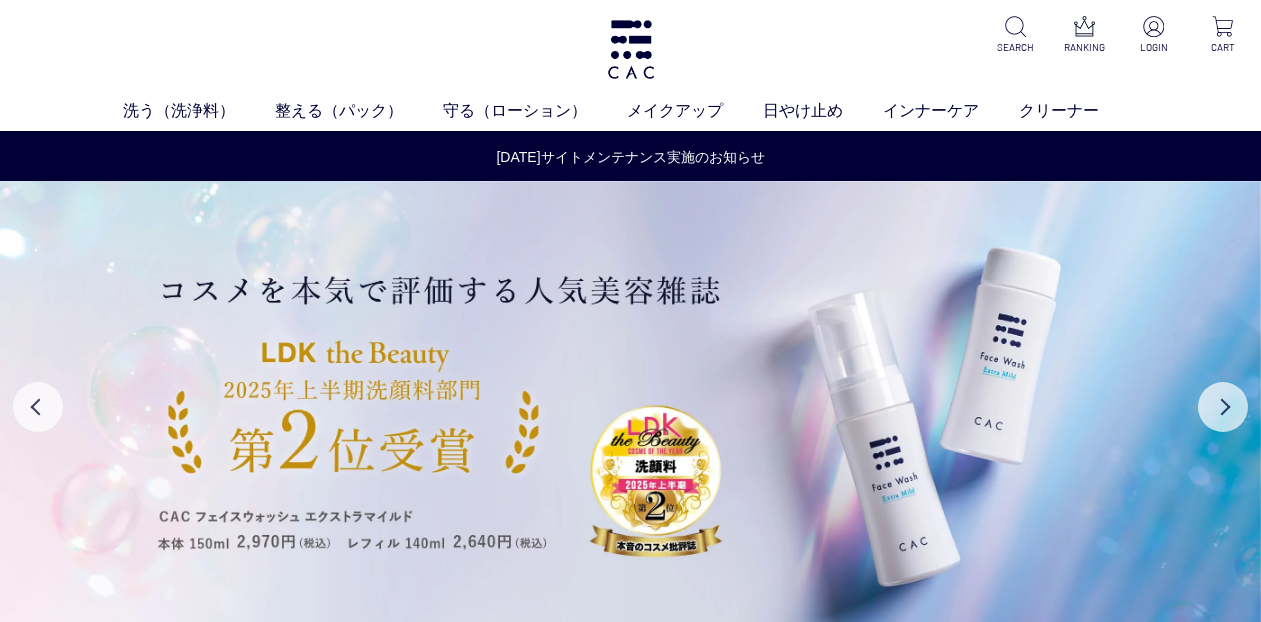 scroll, scrollTop: 0, scrollLeft: 0, axis: both 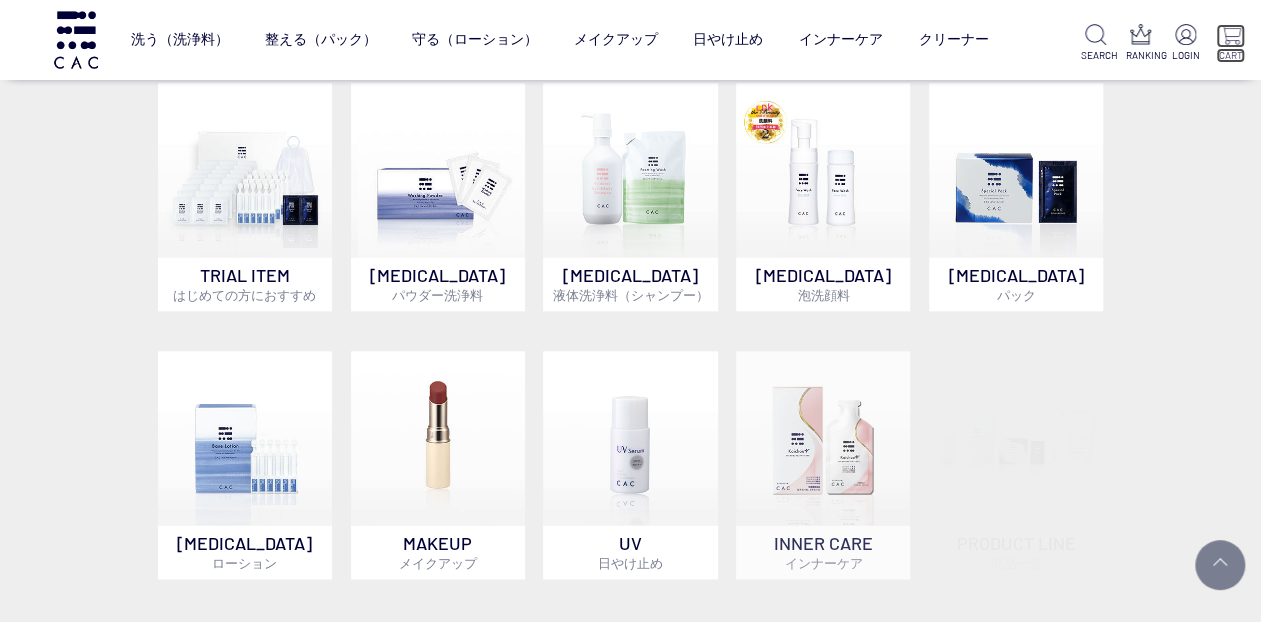 click at bounding box center (1230, 34) 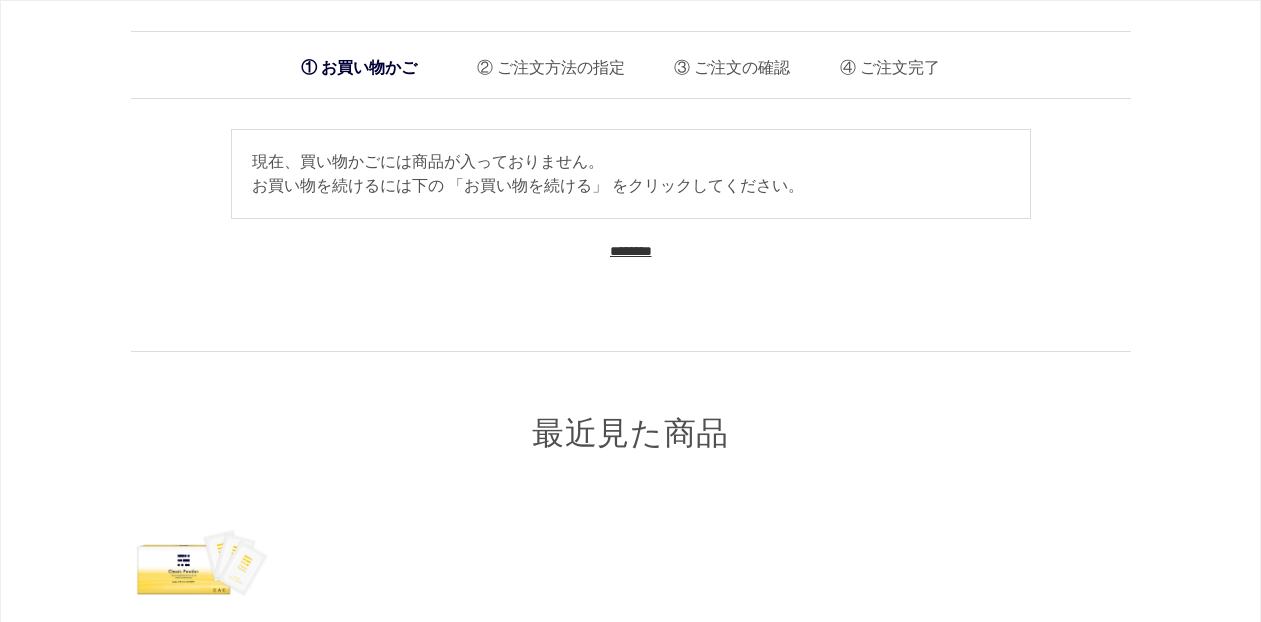 scroll, scrollTop: 0, scrollLeft: 0, axis: both 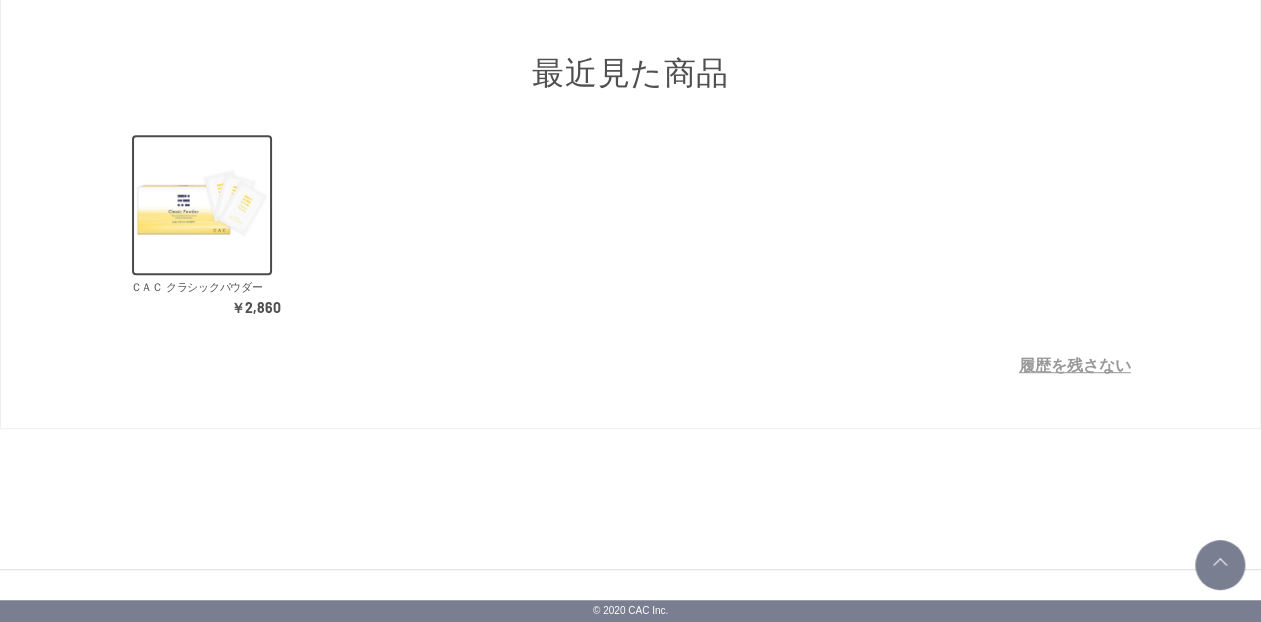 click at bounding box center [202, 205] 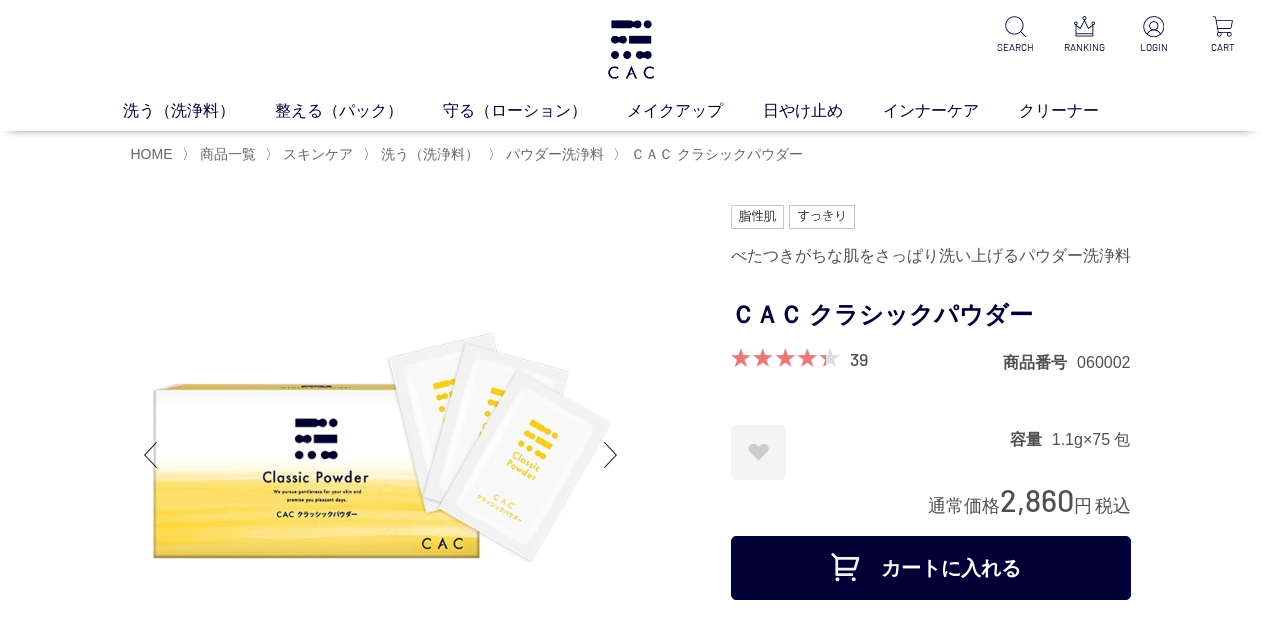 scroll, scrollTop: 0, scrollLeft: 0, axis: both 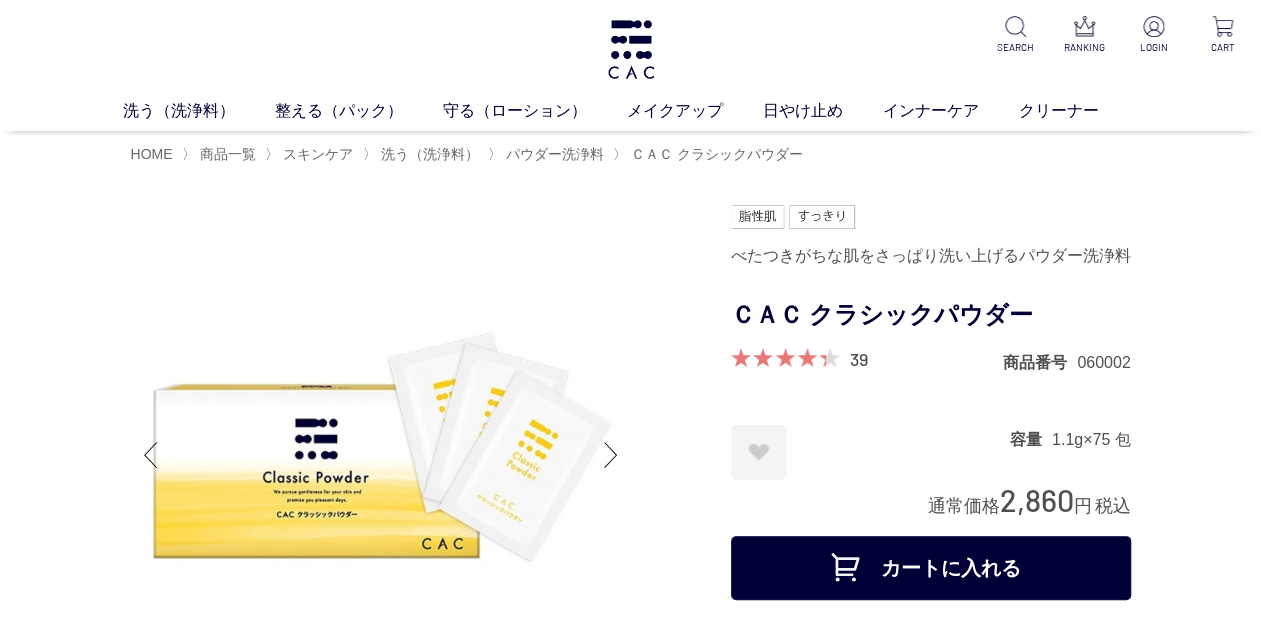 click on "カートに入れる" at bounding box center [931, 568] 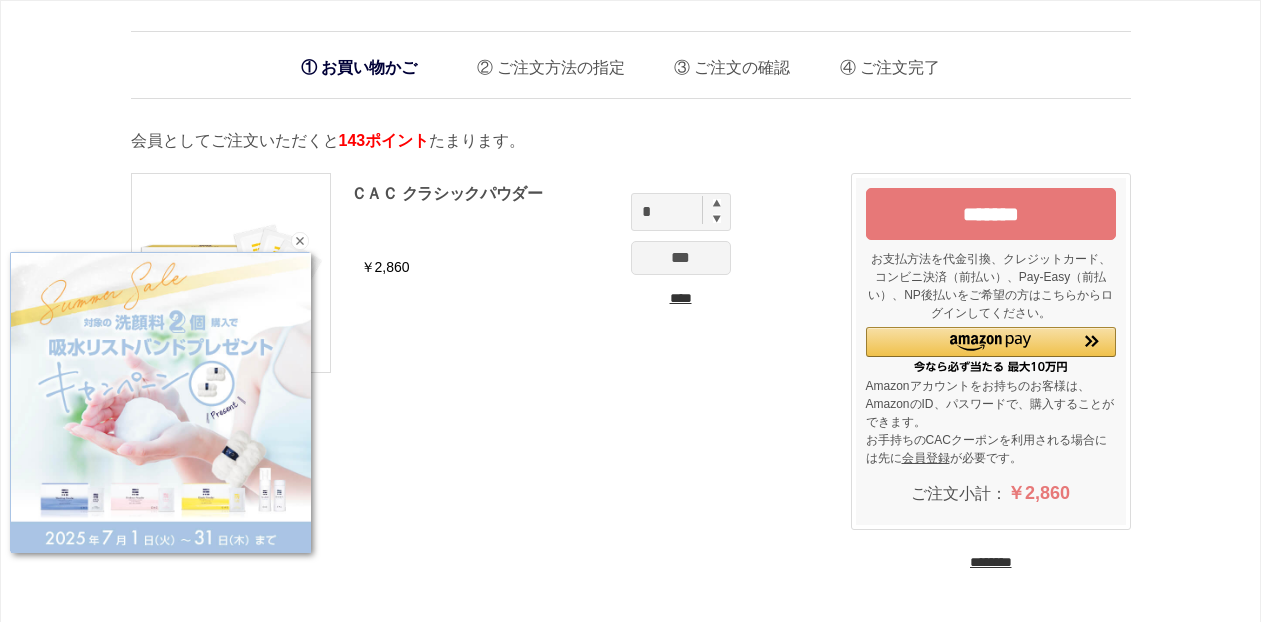 scroll, scrollTop: 0, scrollLeft: 0, axis: both 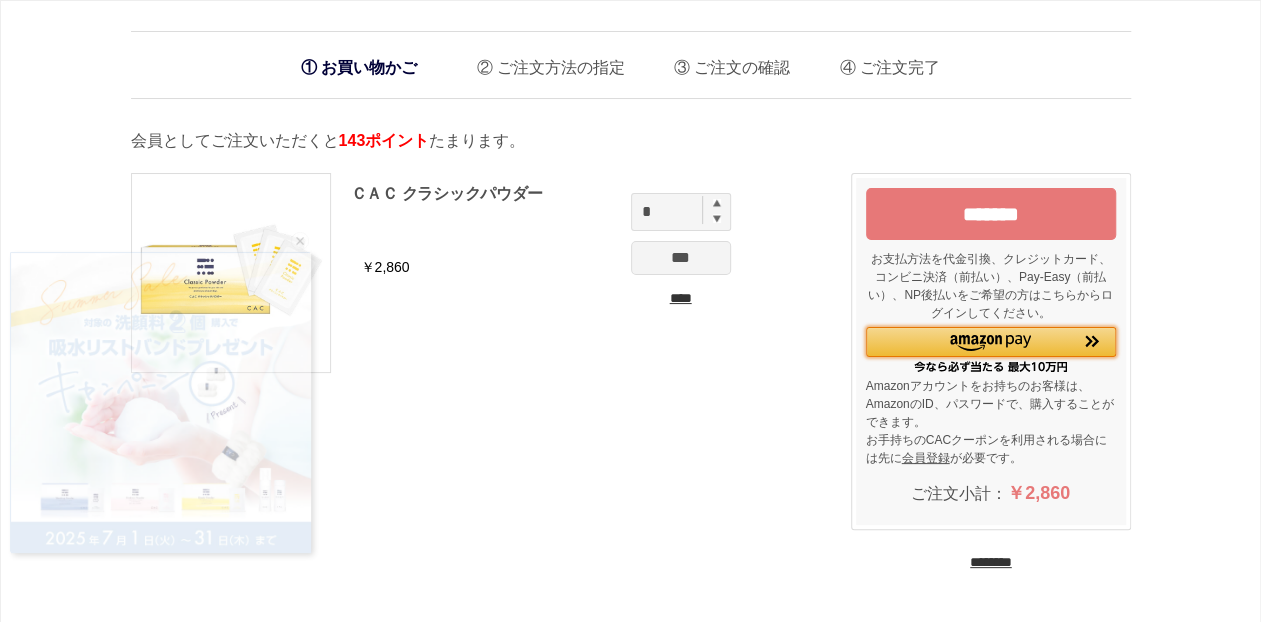 click at bounding box center [990, 343] 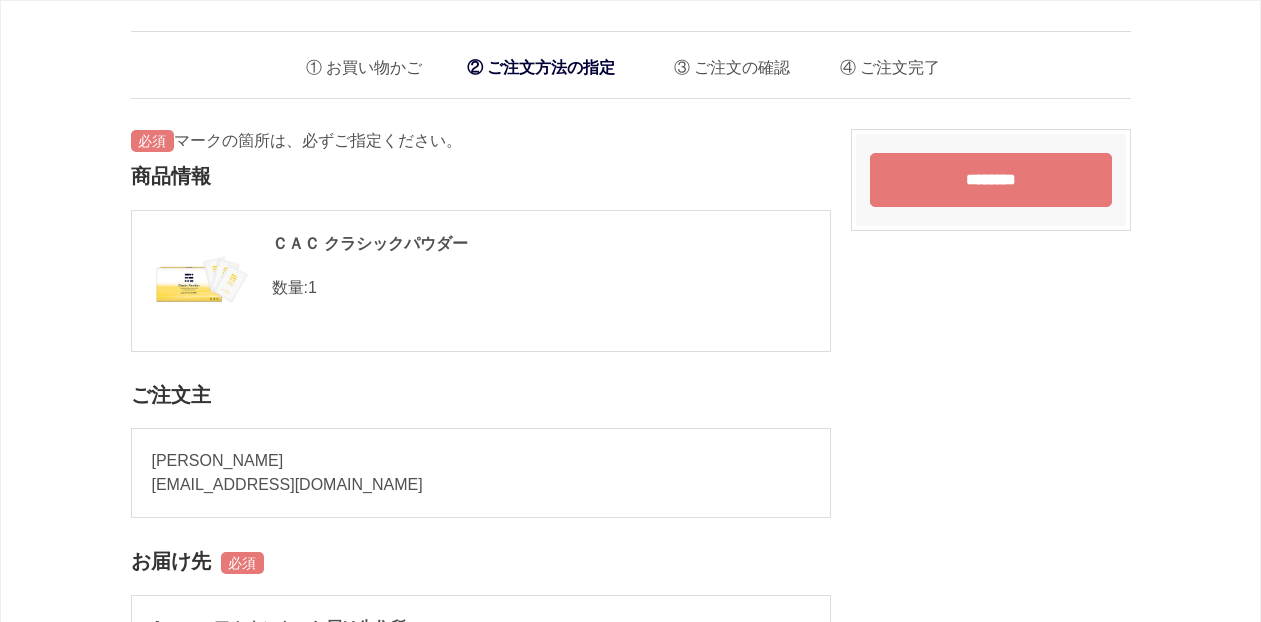 scroll, scrollTop: 0, scrollLeft: 0, axis: both 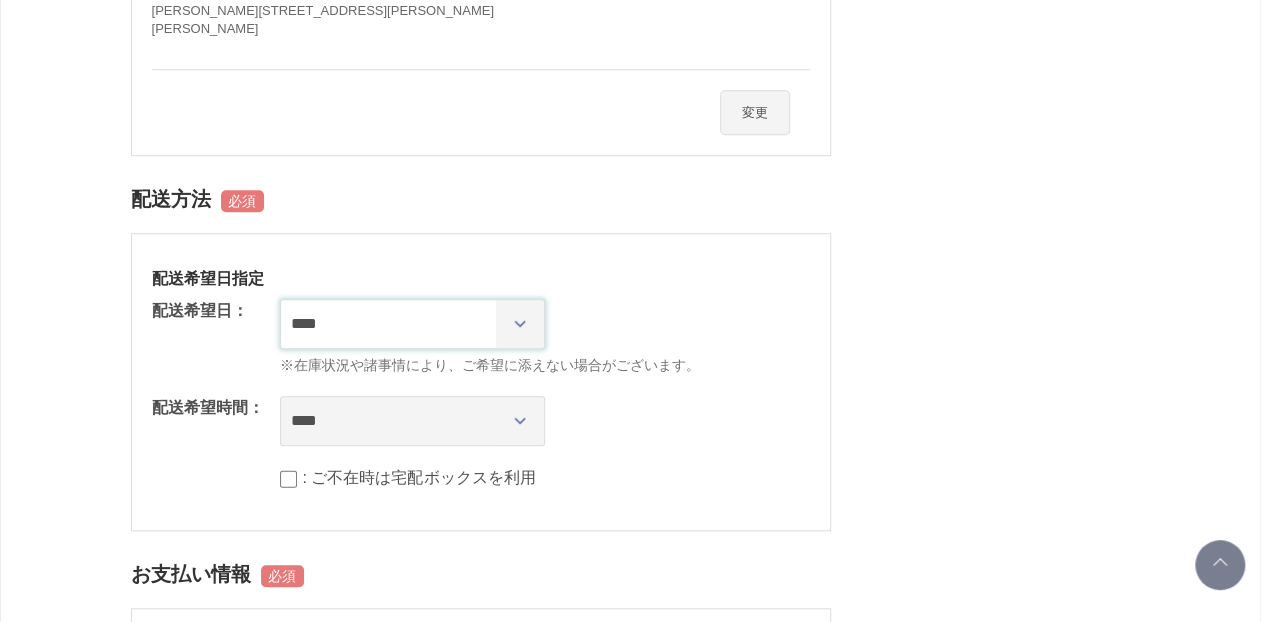 click on "**********" at bounding box center [412, 324] 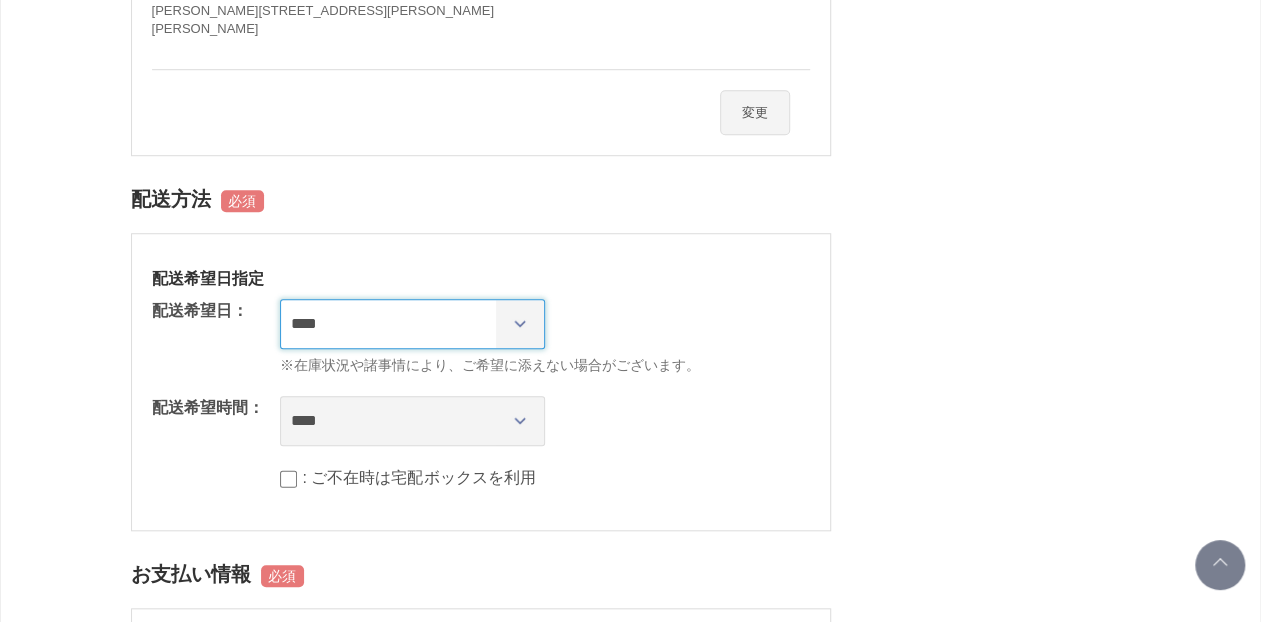 select on "********" 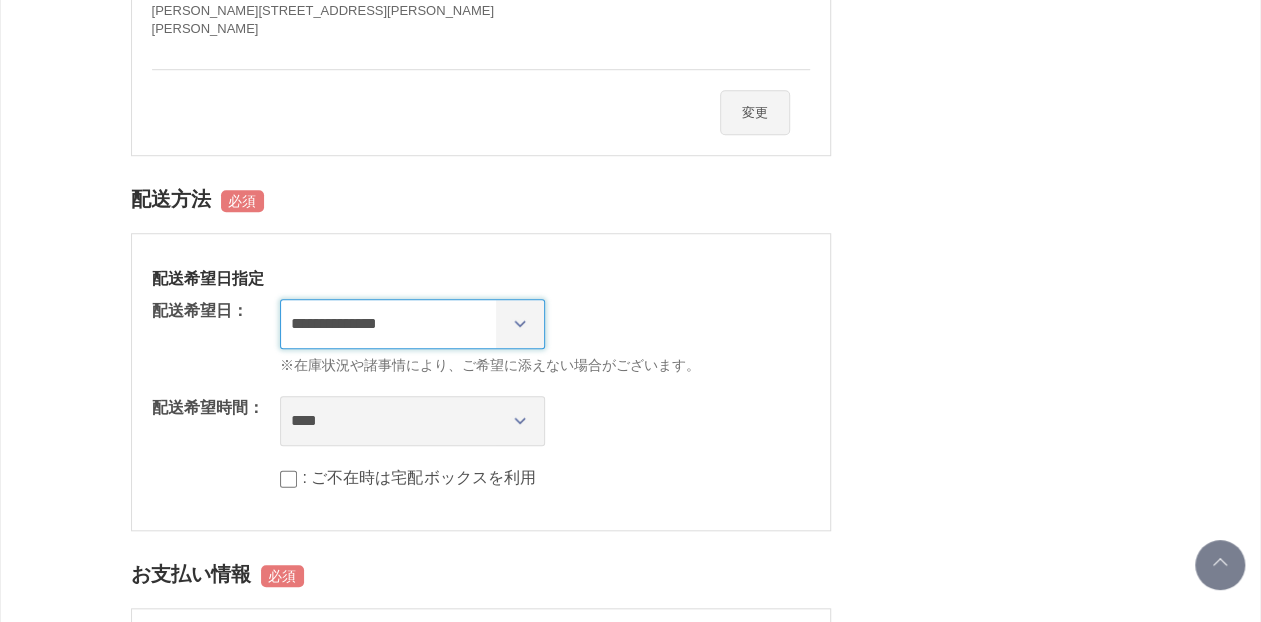 click on "**********" at bounding box center (412, 324) 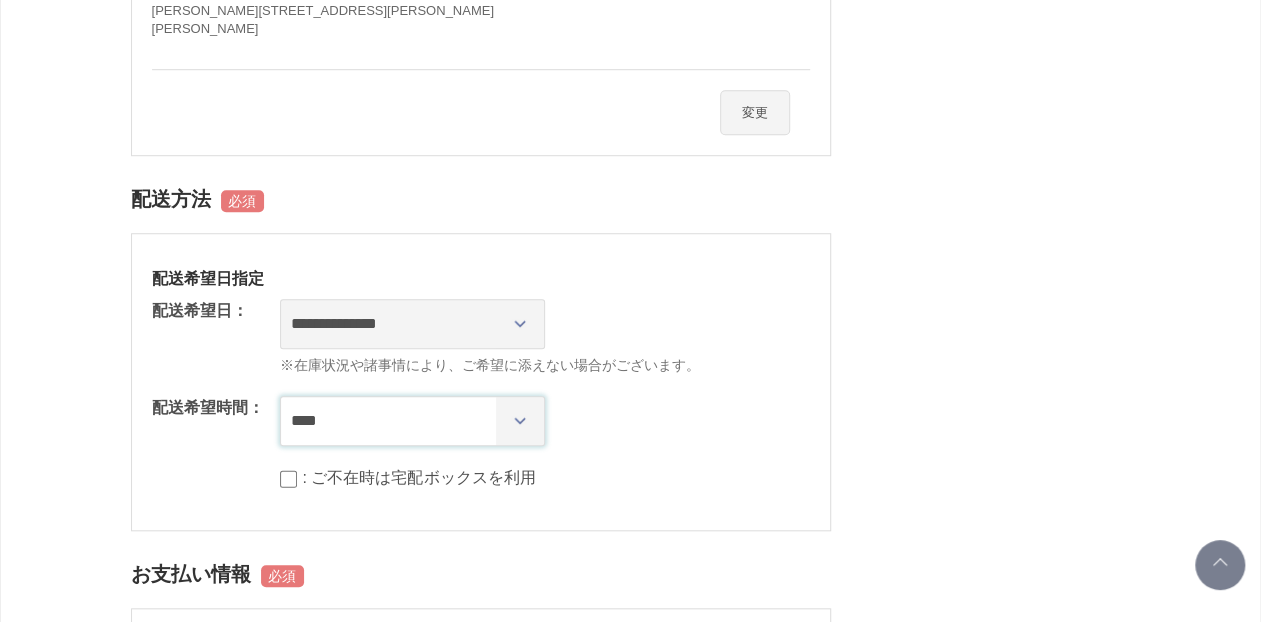click on "**** *** ****** ****** ****** ******" at bounding box center [412, 421] 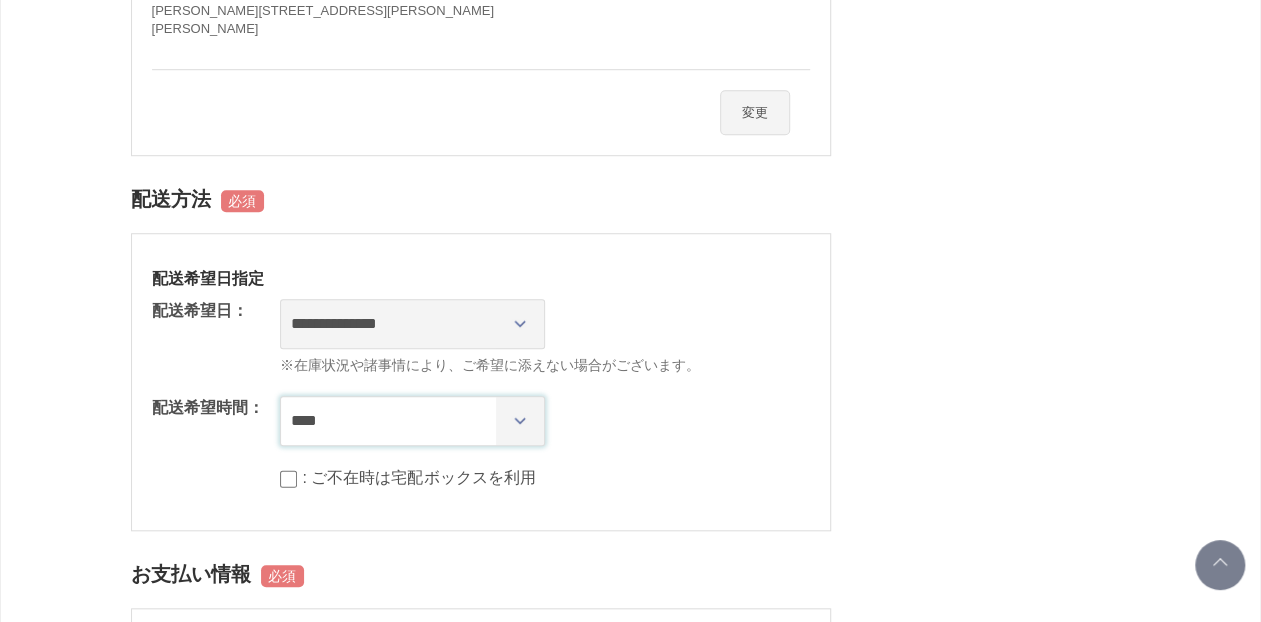 select on "**" 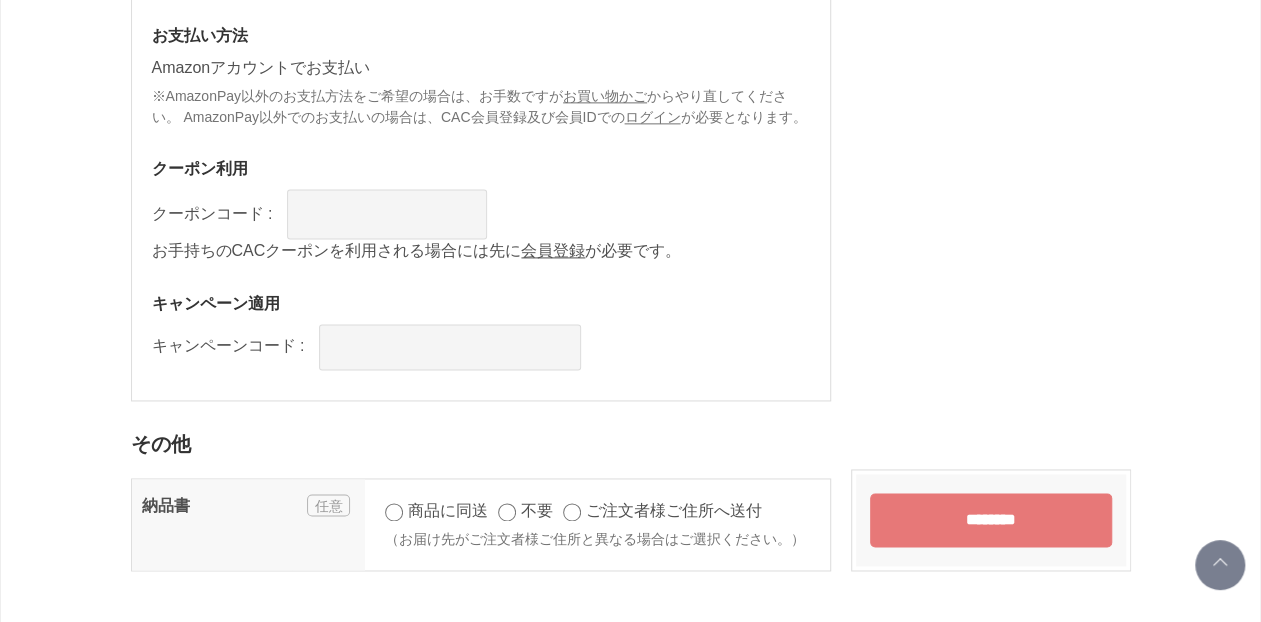 scroll, scrollTop: 1416, scrollLeft: 0, axis: vertical 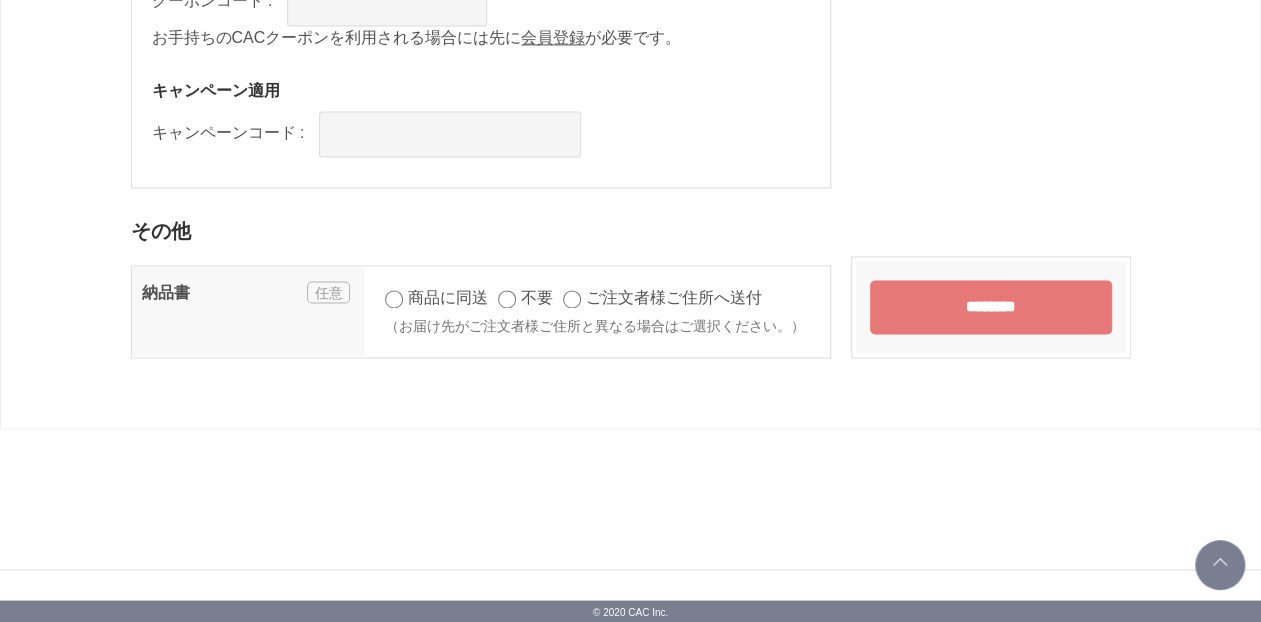 click on "********" at bounding box center (991, 307) 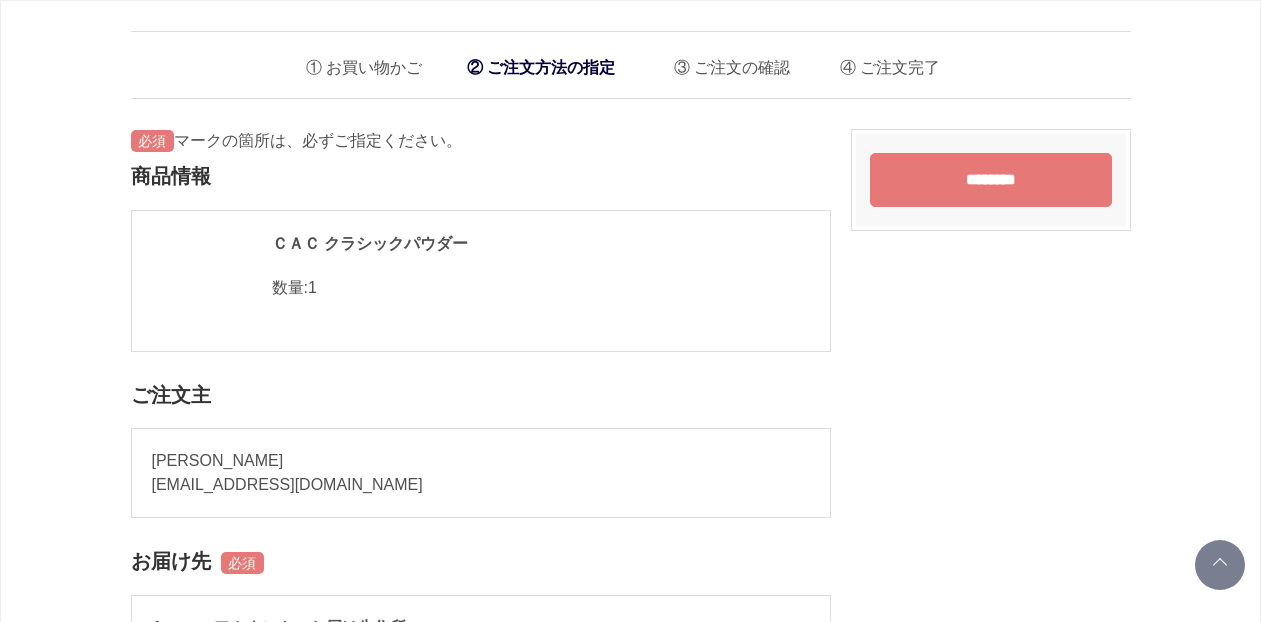 select on "********" 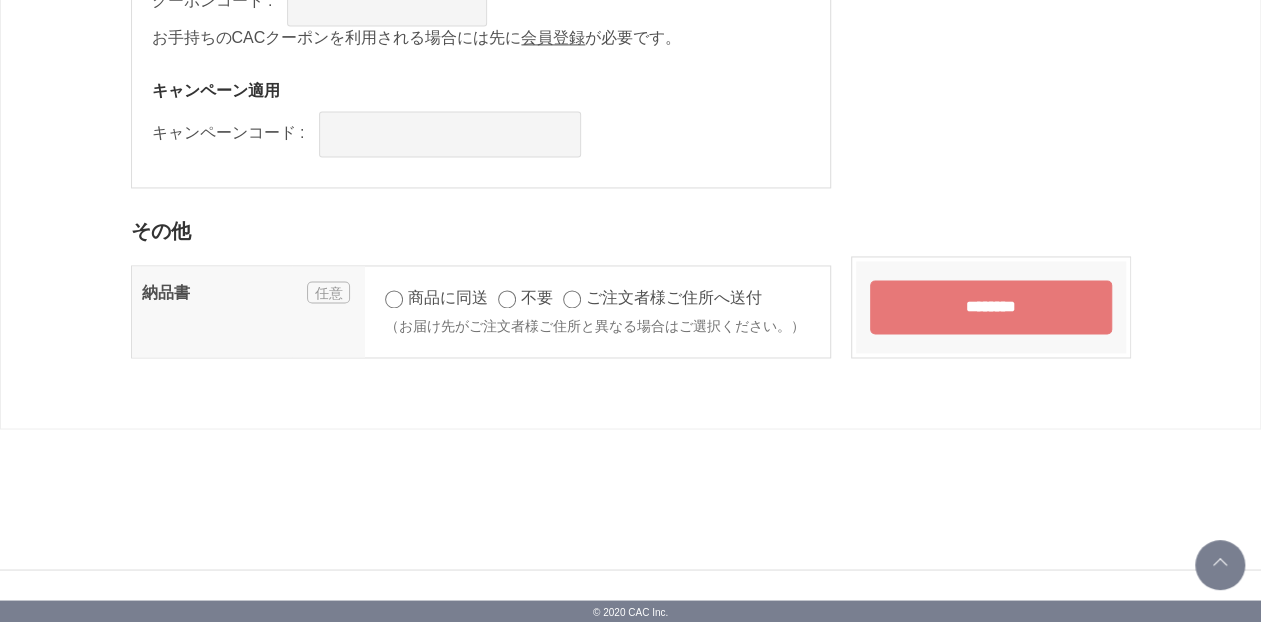 scroll, scrollTop: 0, scrollLeft: 0, axis: both 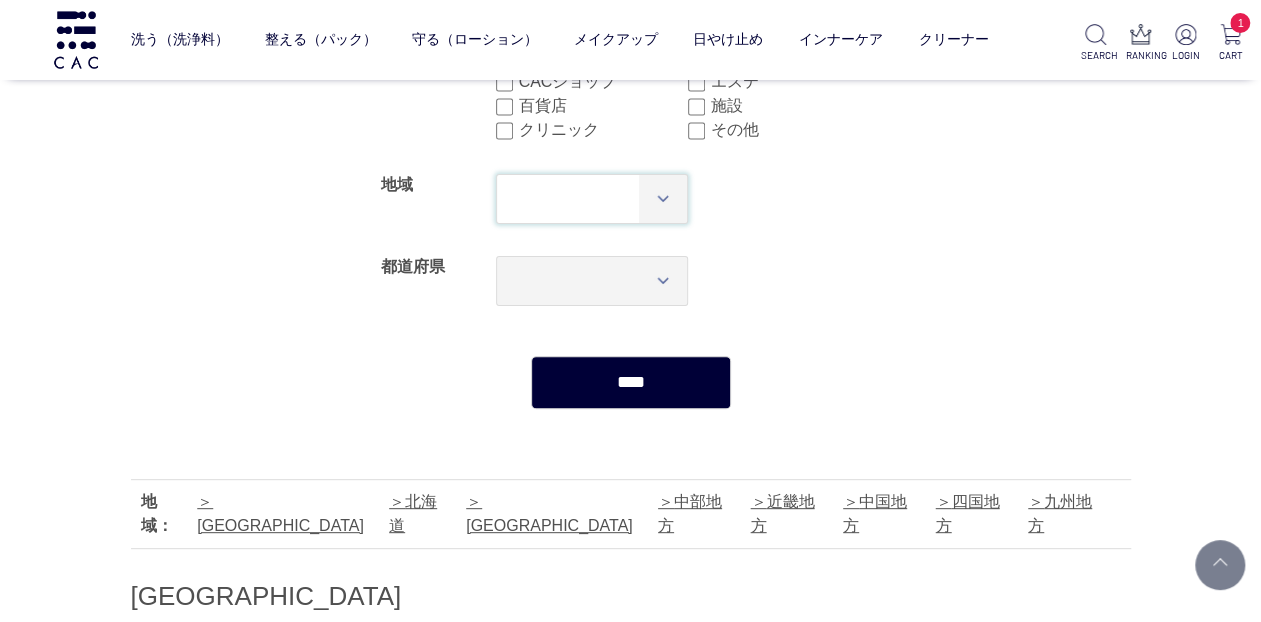 click on "*** **** **** **** **** **** **** ****" at bounding box center [592, 199] 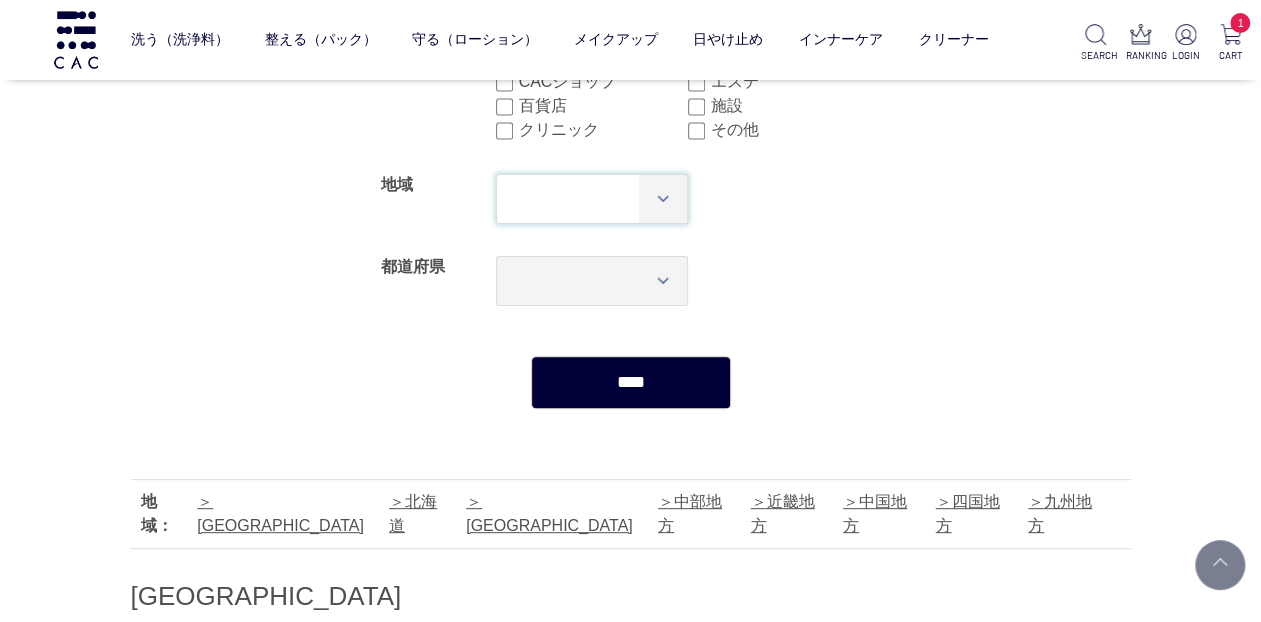 select on "**" 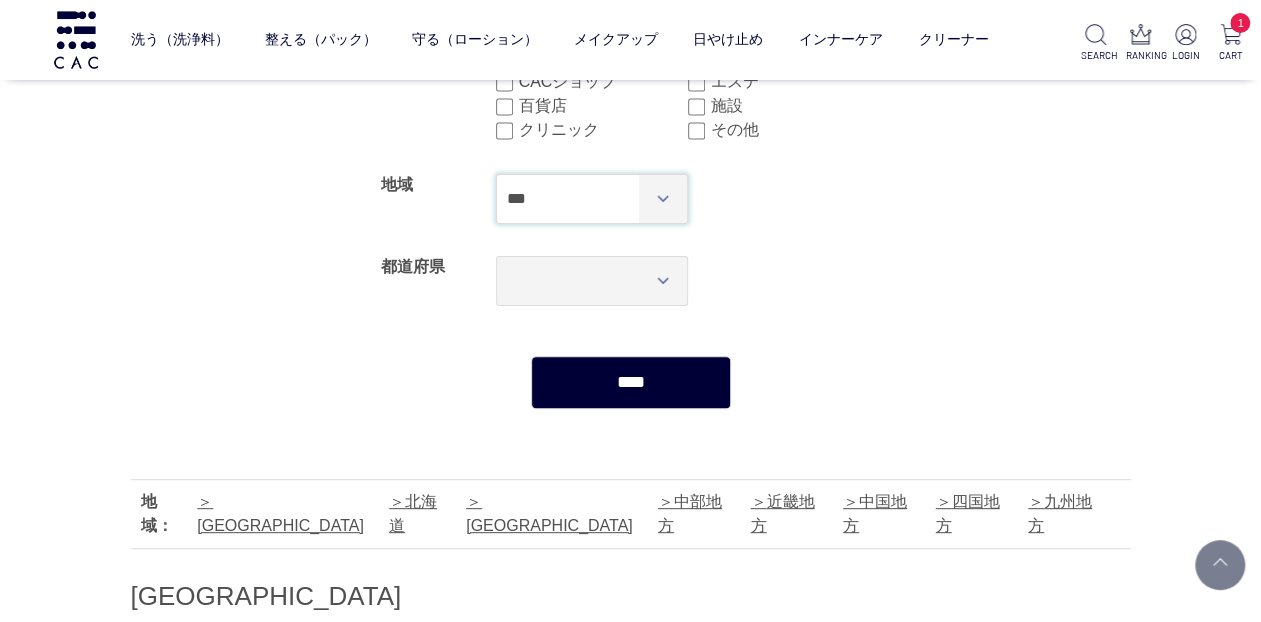 click on "*** **** **** **** **** **** **** ****" at bounding box center (592, 199) 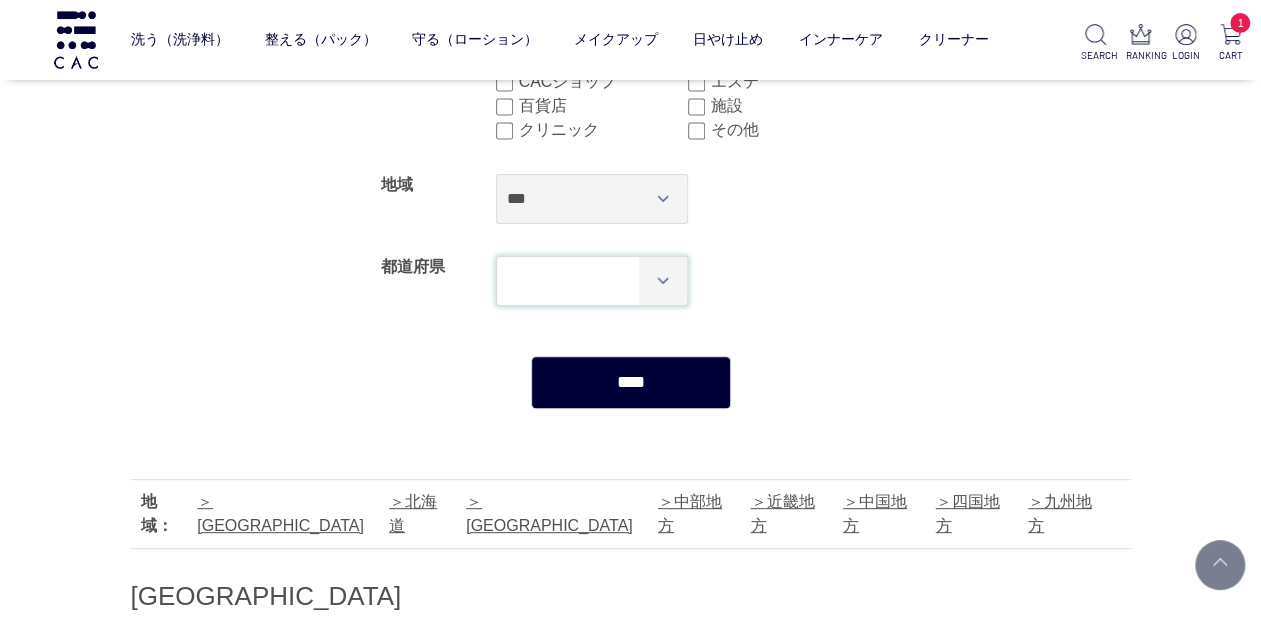 click on "*** *** *** *** *** *** *** *** *** *** *** *** **** *** *** *** *** *** *** *** *** *** *** *** *** *** *** **** *** *** *** *** *** *** *** *** *** *** *** *** *** *** **** ***" at bounding box center [592, 281] 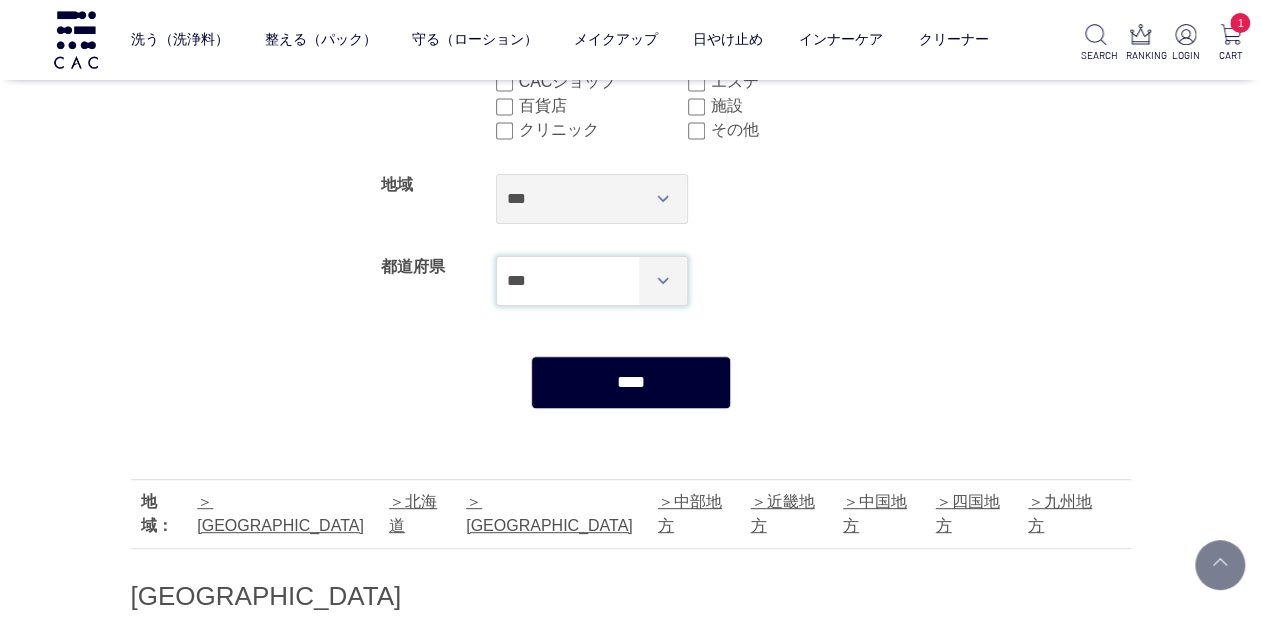 click on "*** *** *** *** *** *** *** *** *** *** *** *** **** *** *** *** *** *** *** *** *** *** *** *** *** *** *** **** *** *** *** *** *** *** *** *** *** *** *** *** *** *** **** ***" at bounding box center (592, 281) 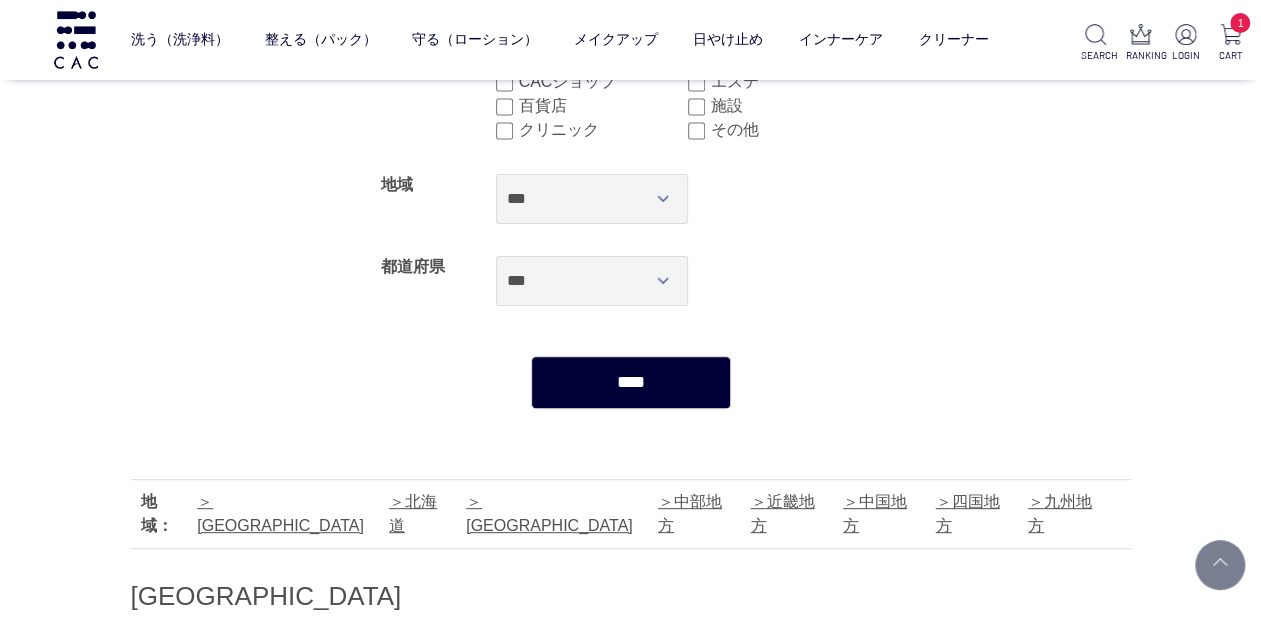 click on "****" at bounding box center [631, 382] 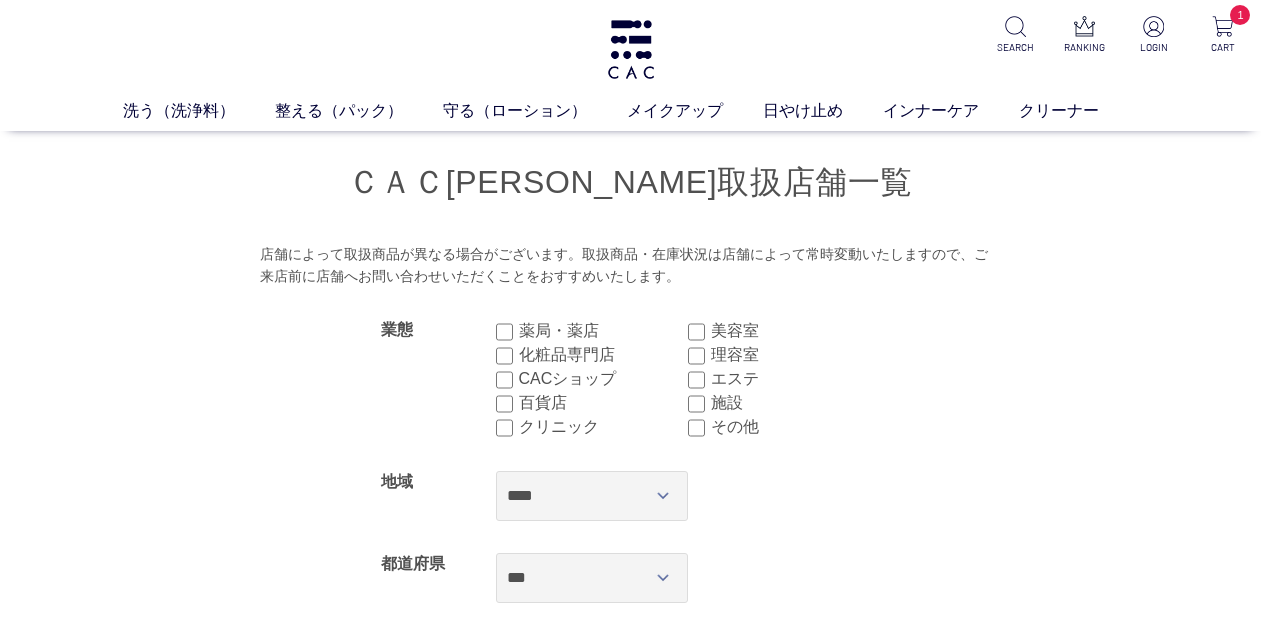 scroll, scrollTop: 0, scrollLeft: 0, axis: both 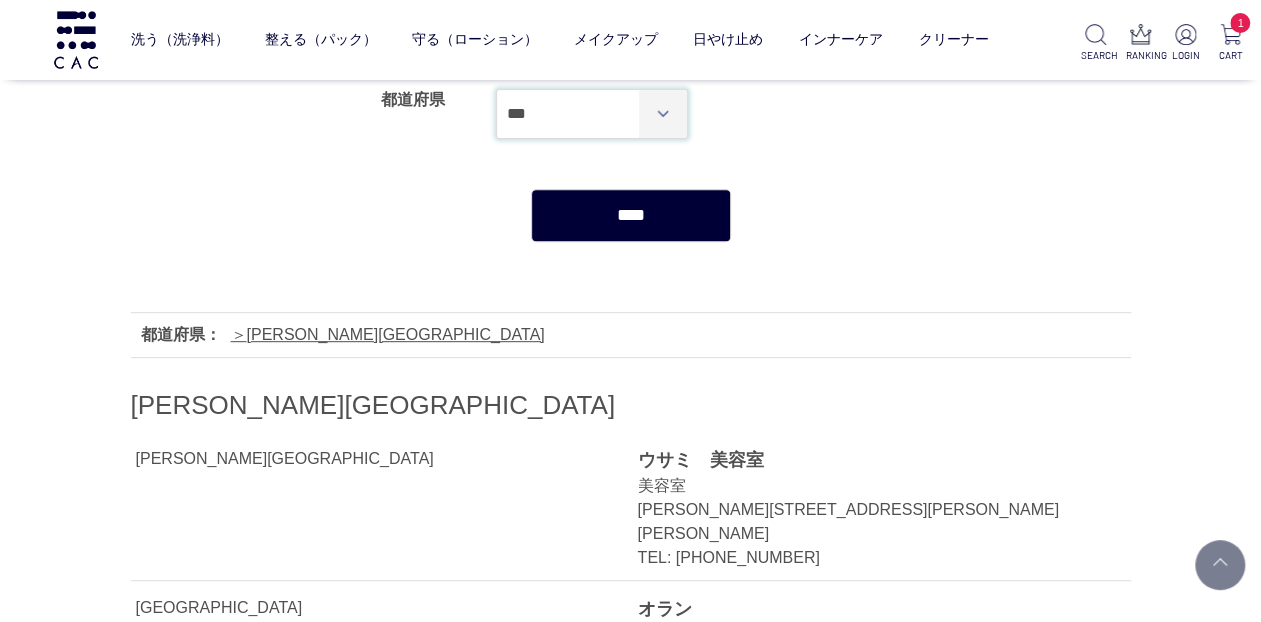 click on "*** *** *** *** *** *** *** *** *** *** *** *** **** *** *** *** *** *** *** *** *** *** *** *** *** *** *** **** *** *** *** *** *** *** *** *** *** *** *** *** *** *** **** ***" at bounding box center (592, 114) 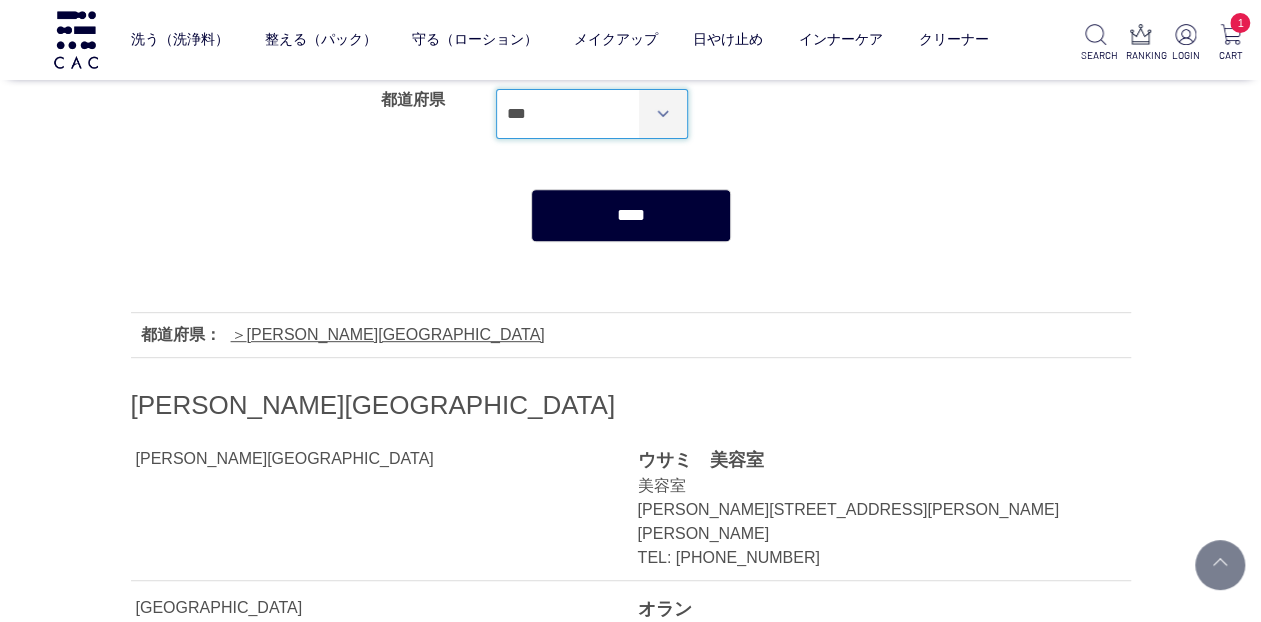 select on "***" 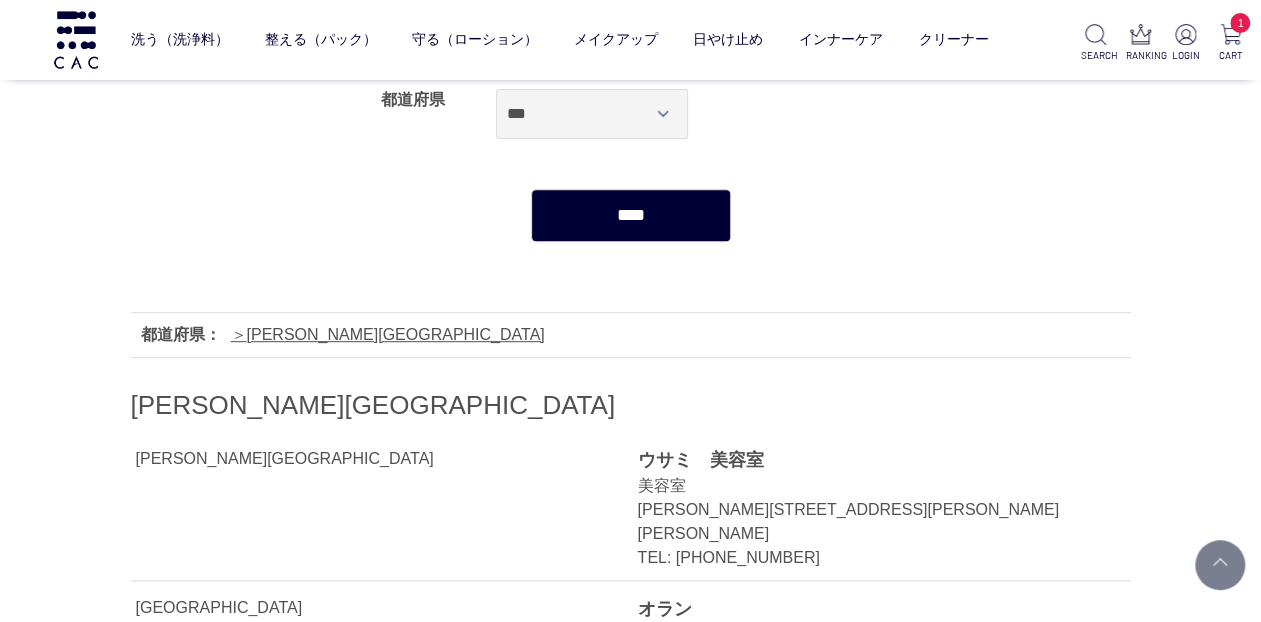 click on "****" at bounding box center [631, 215] 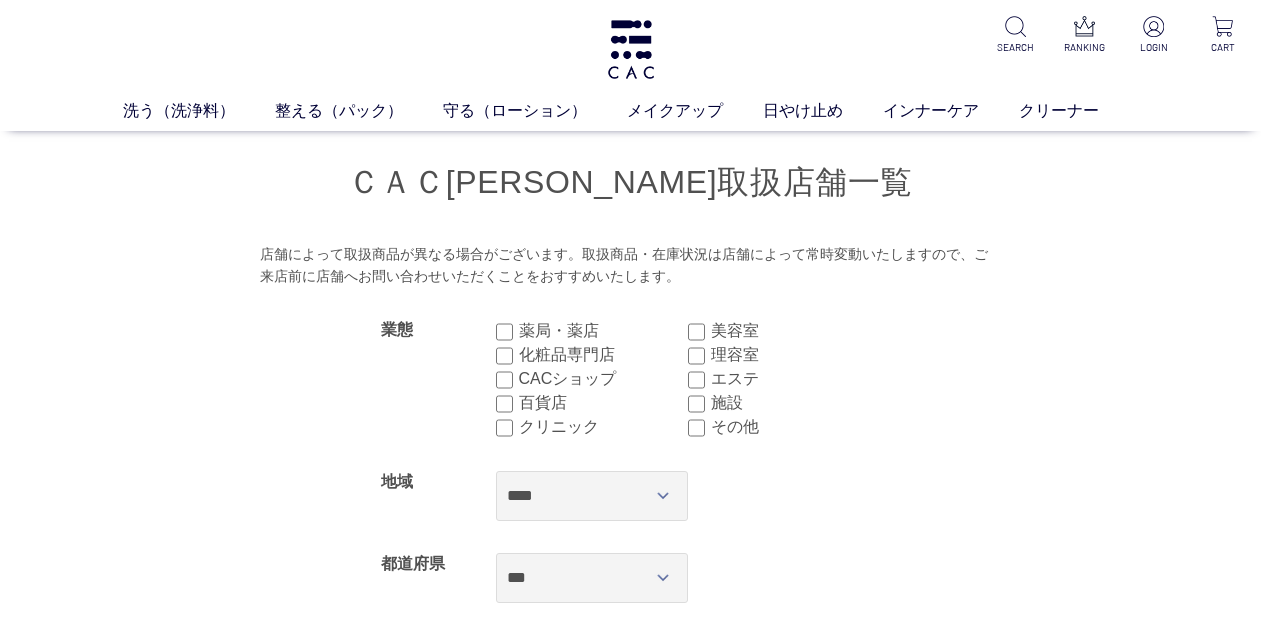 select on "***" 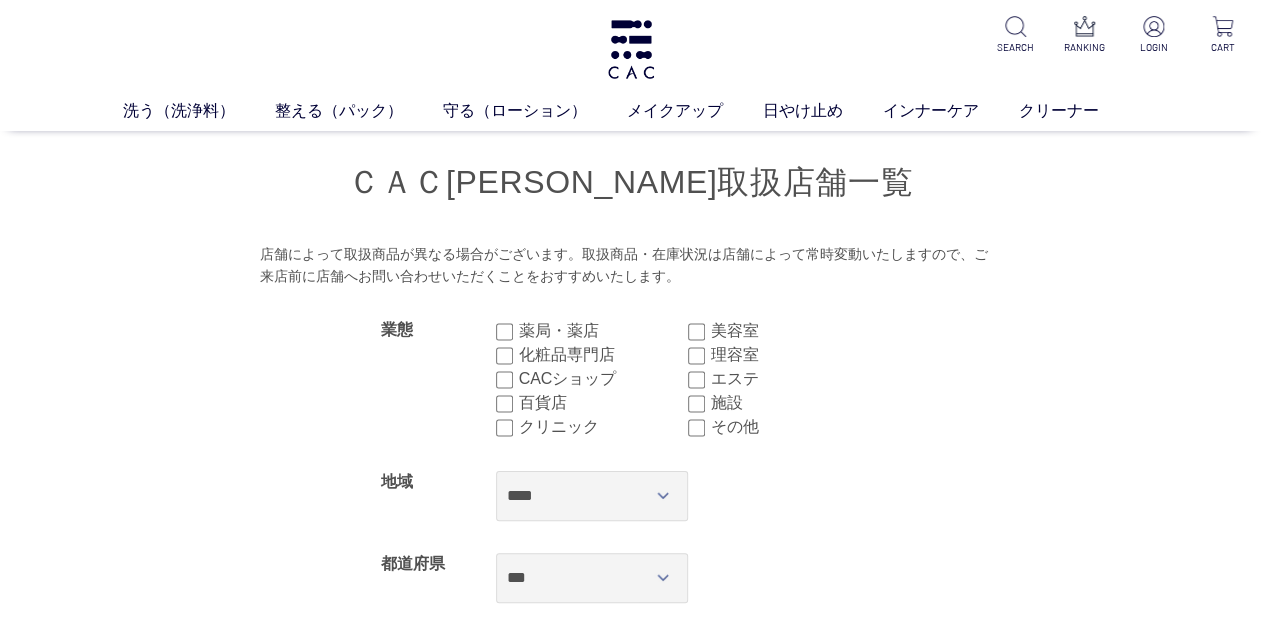 scroll, scrollTop: 0, scrollLeft: 0, axis: both 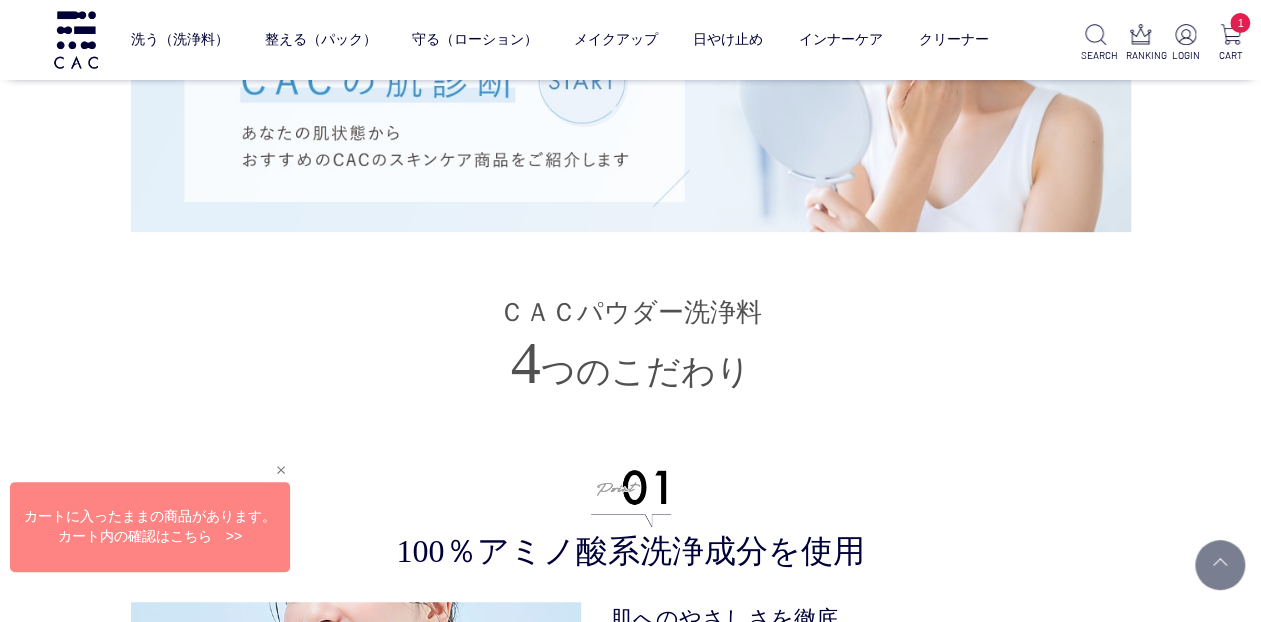 click at bounding box center (147, 531) 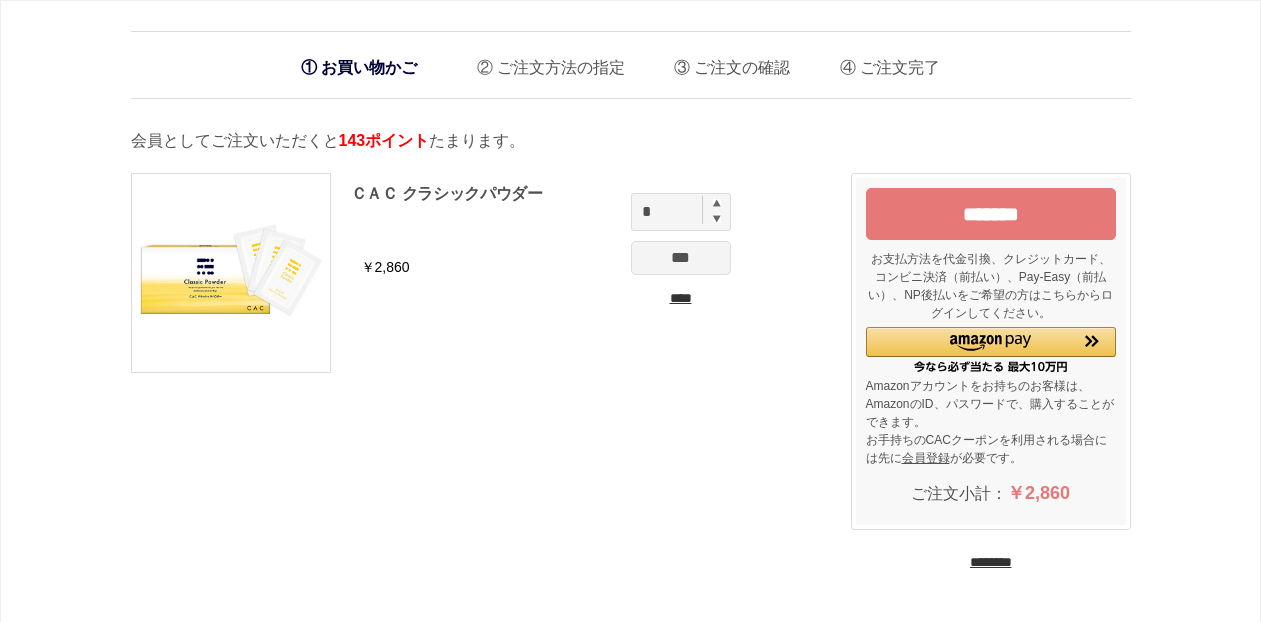scroll, scrollTop: 0, scrollLeft: 0, axis: both 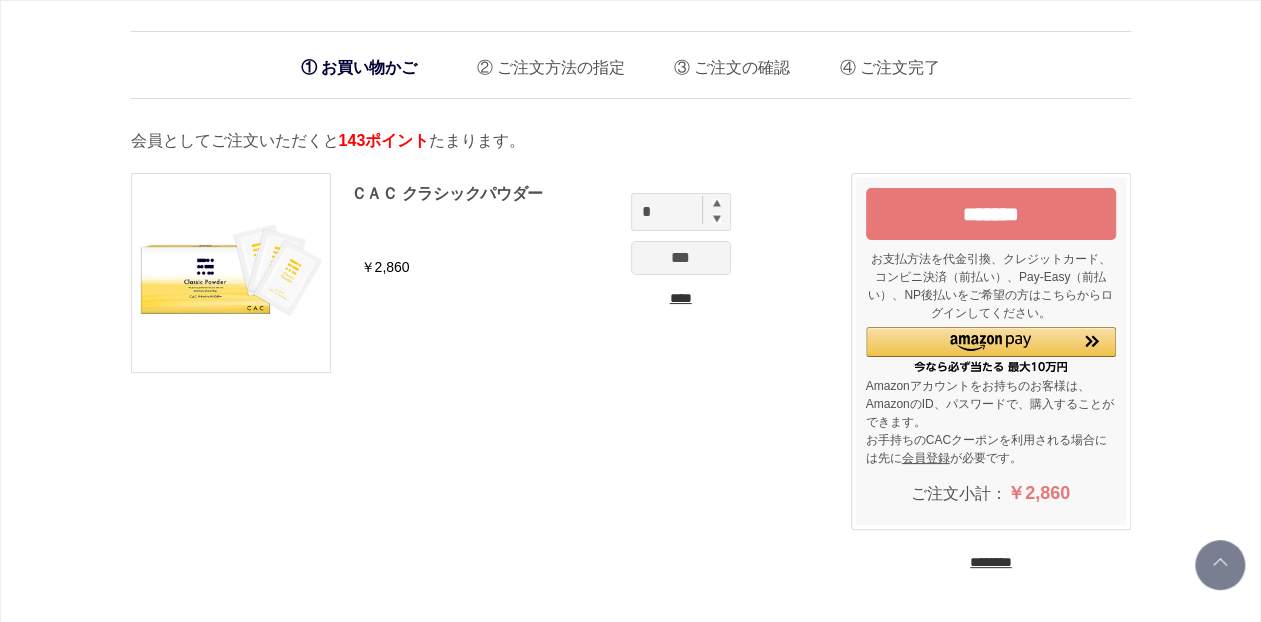 click on "*******" at bounding box center (991, 214) 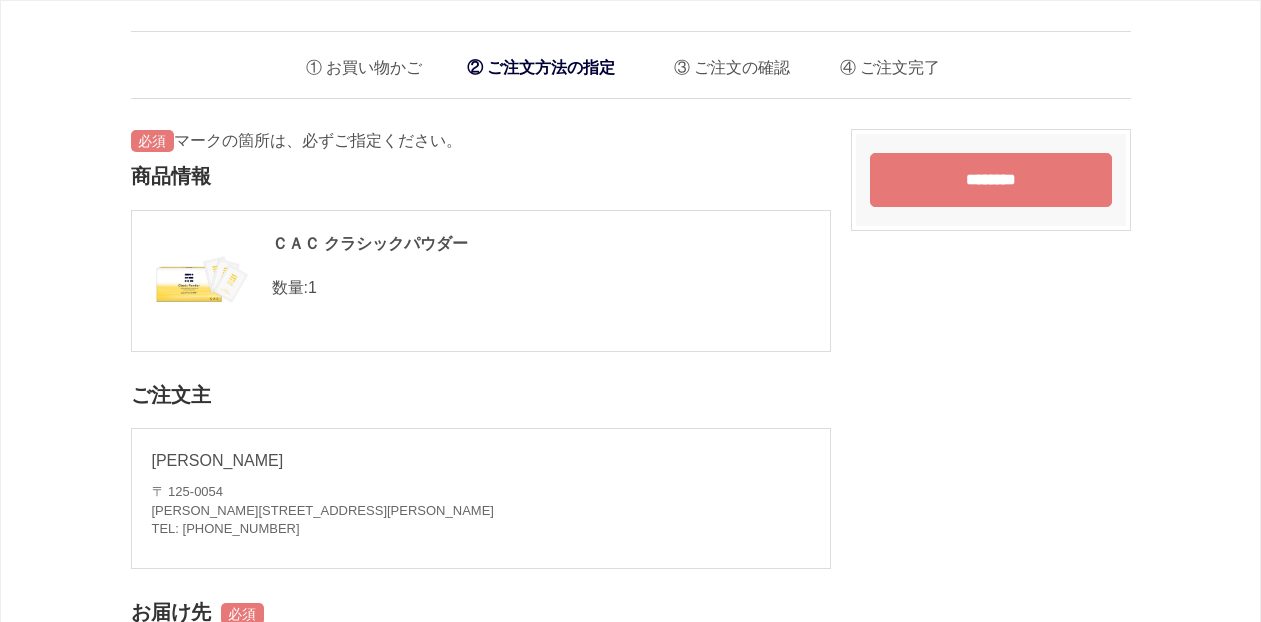 scroll, scrollTop: 0, scrollLeft: 0, axis: both 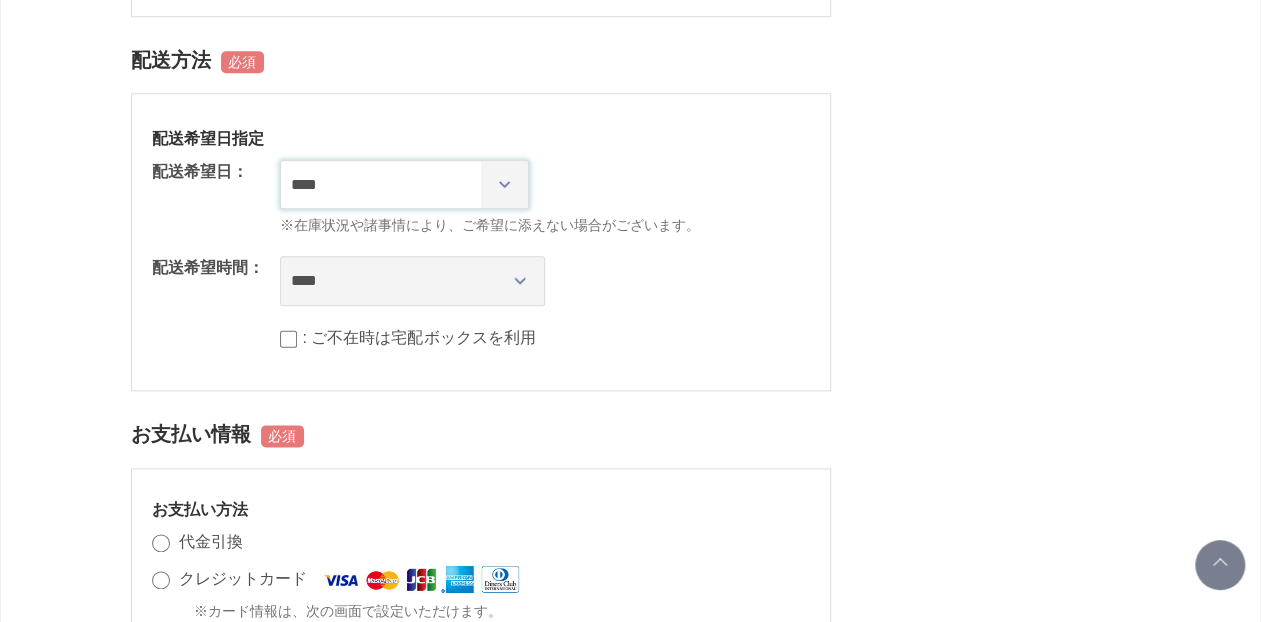 click on "**********" at bounding box center [404, 184] 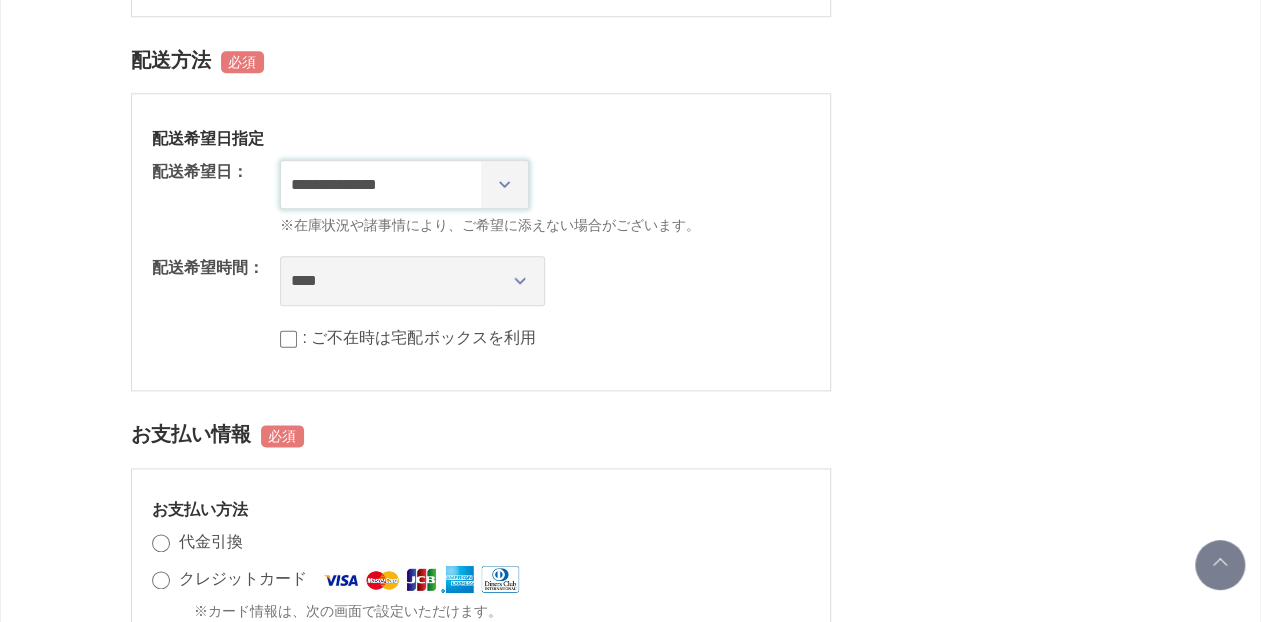 click on "**********" at bounding box center (404, 184) 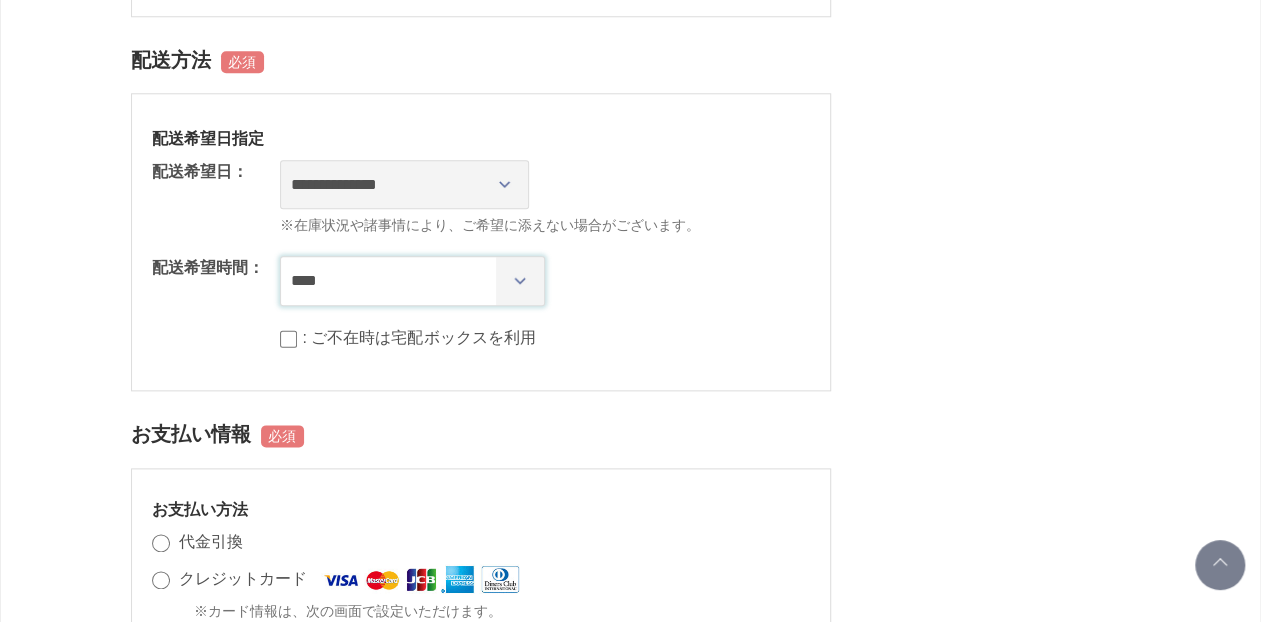 click on "**** *** ****** ****** ****** ******" at bounding box center [412, 281] 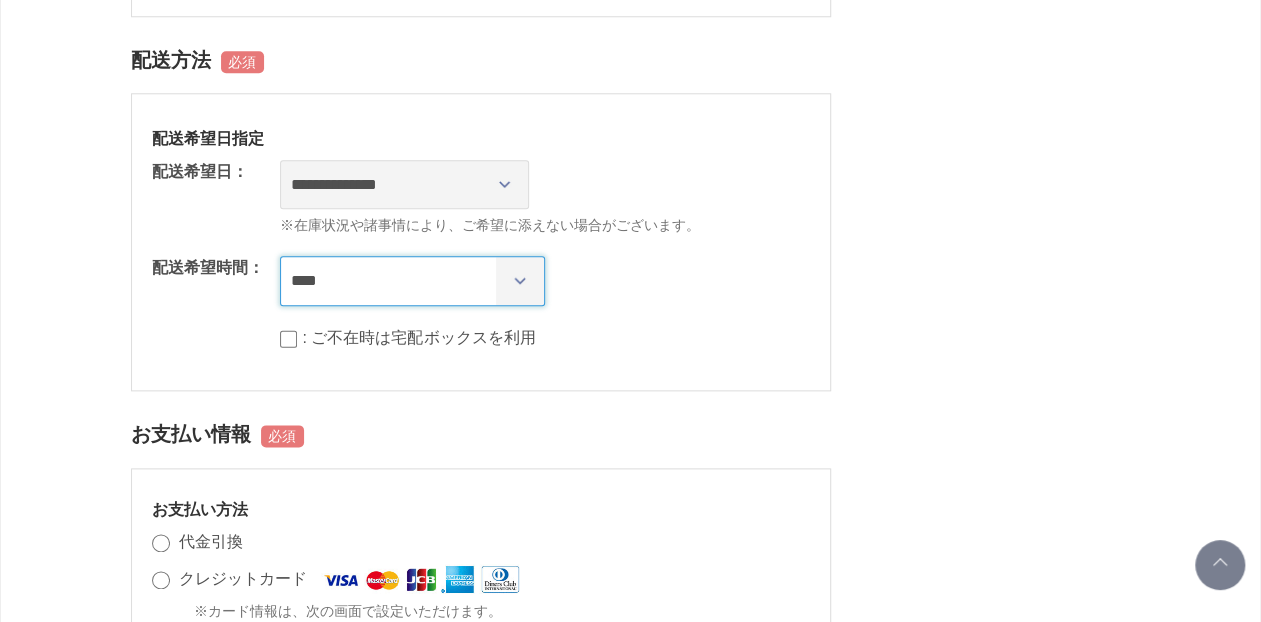 select on "**" 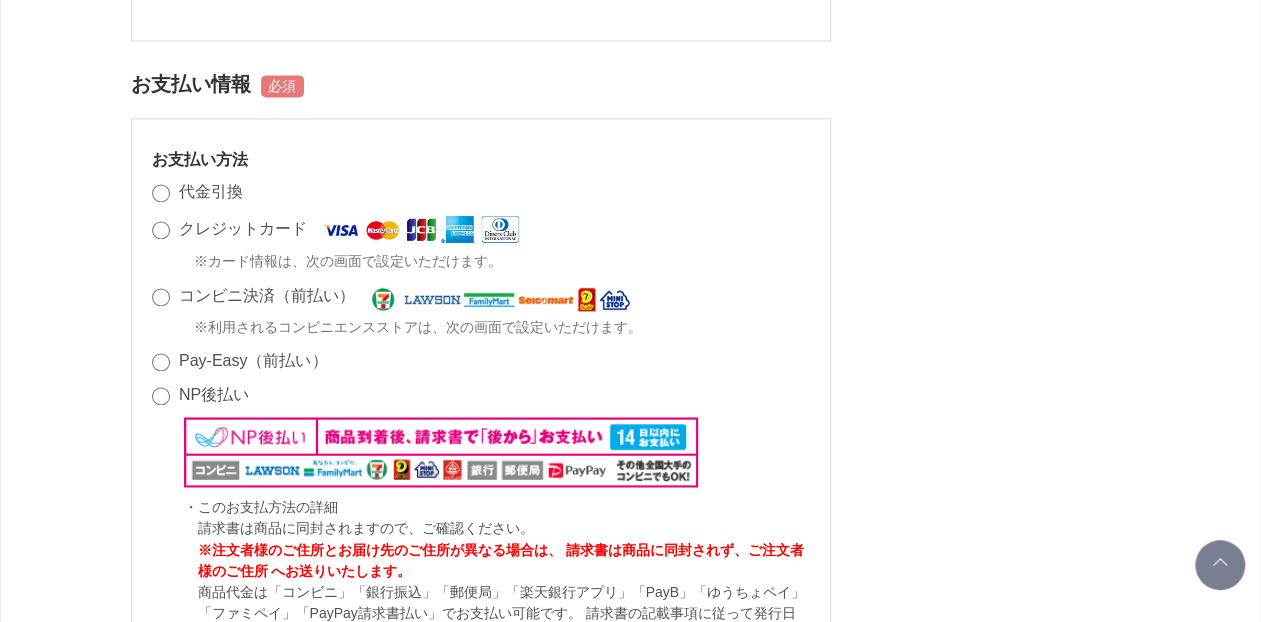 scroll, scrollTop: 1416, scrollLeft: 0, axis: vertical 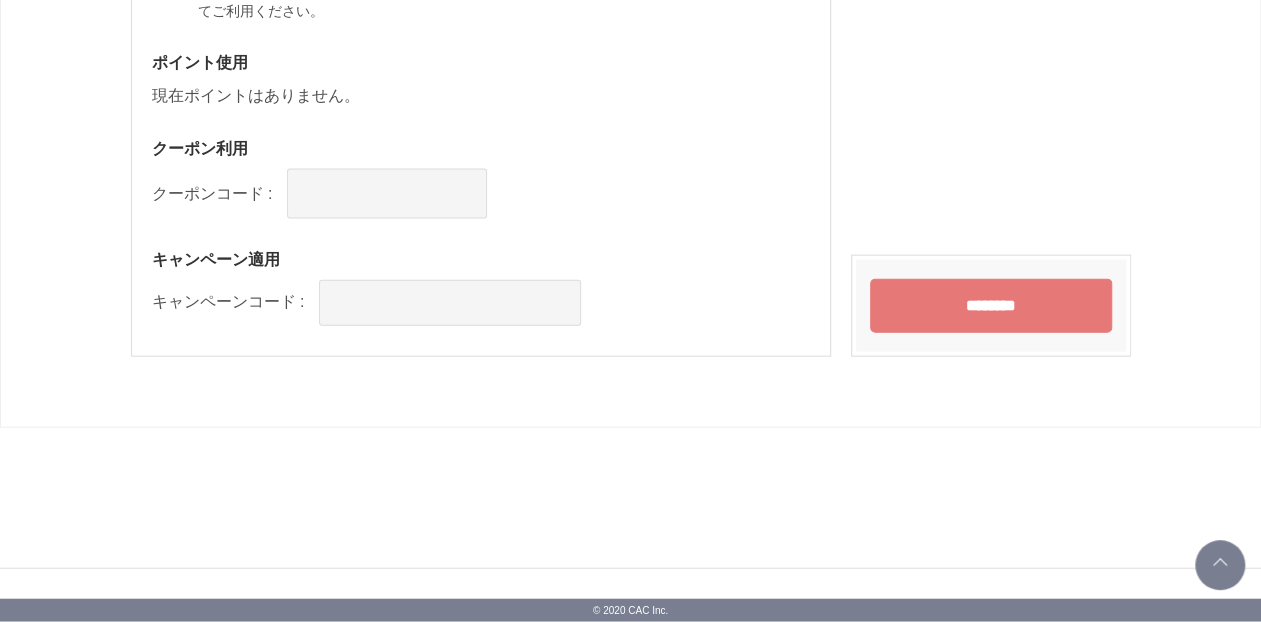 click on "********" at bounding box center (991, 306) 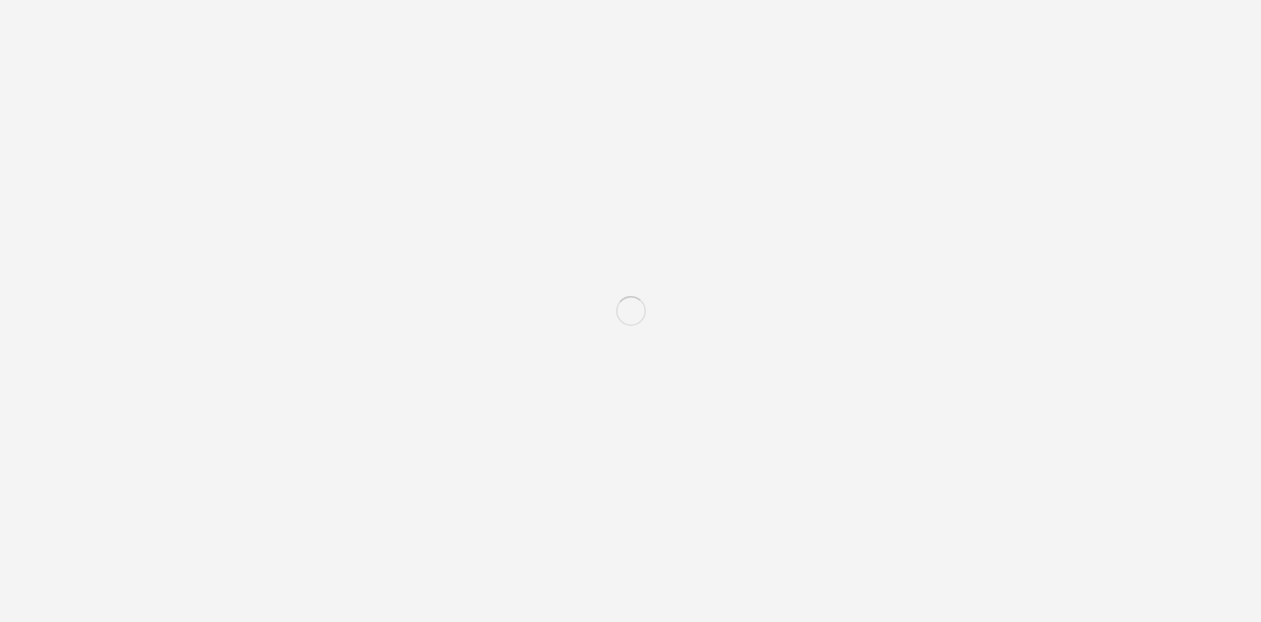 scroll, scrollTop: 0, scrollLeft: 0, axis: both 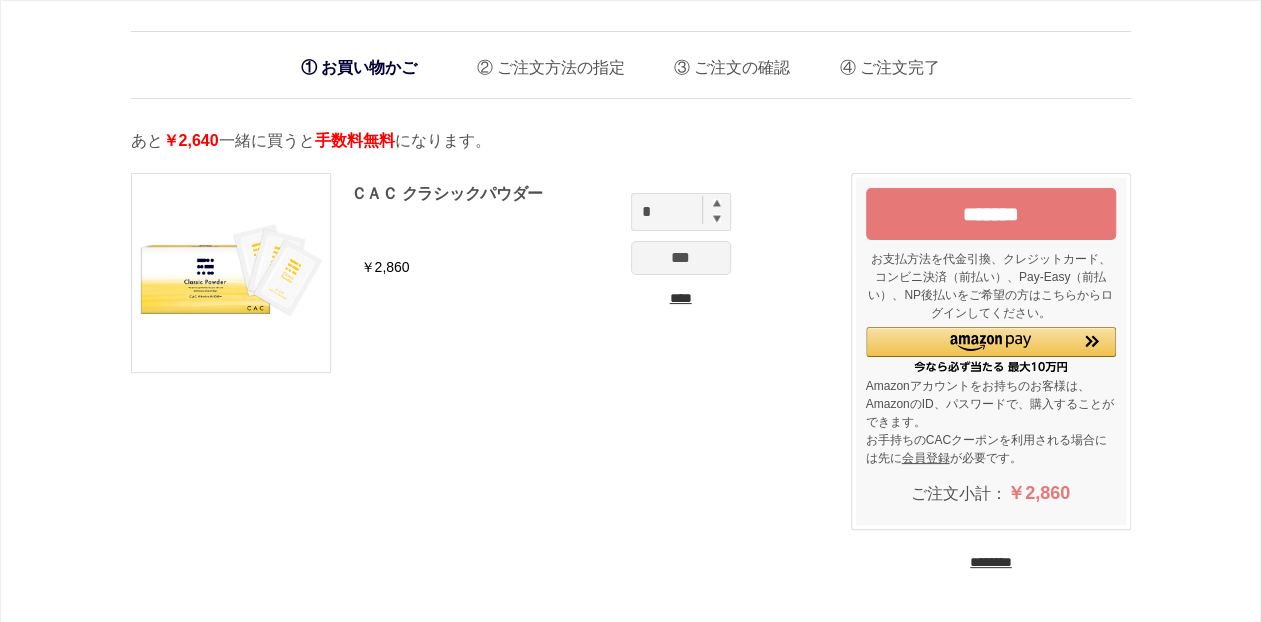 click on "****" at bounding box center (681, 298) 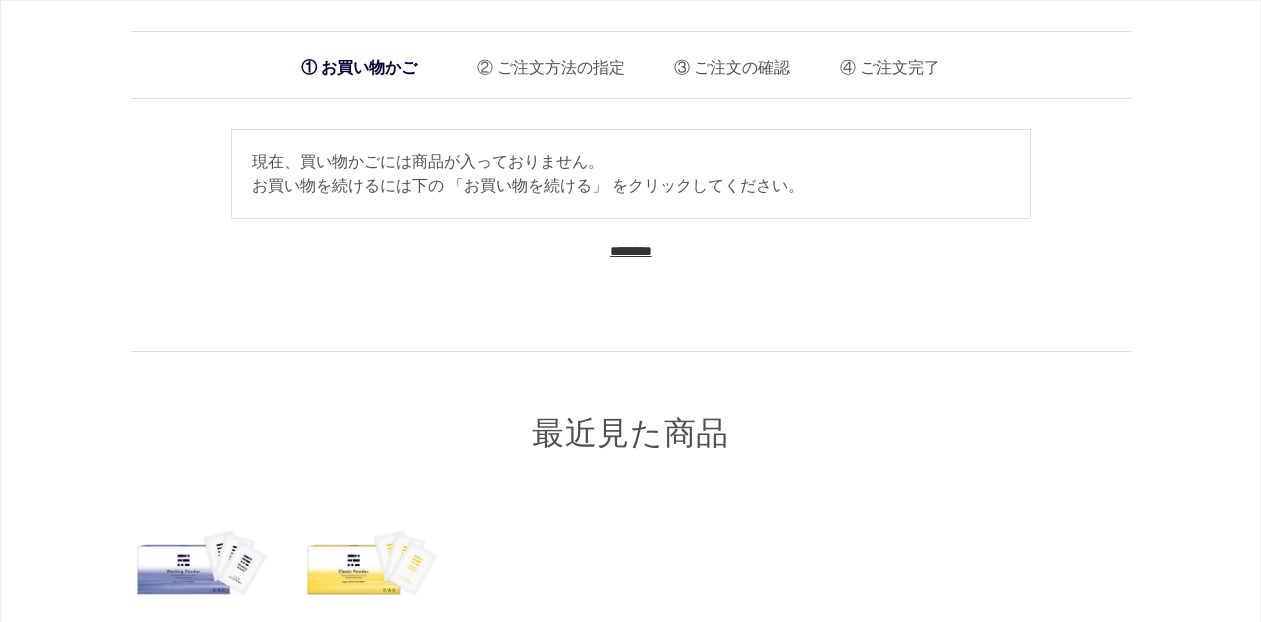 scroll, scrollTop: 0, scrollLeft: 0, axis: both 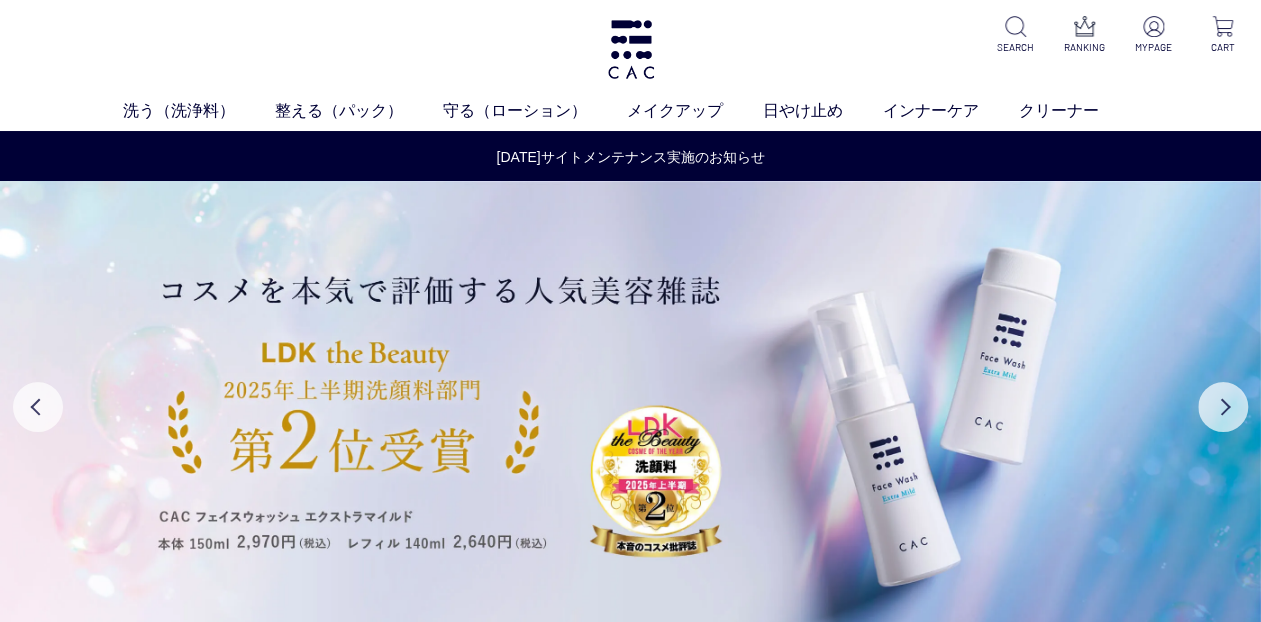 click on "洗う（洗浄料）
液体洗浄料
パウダー洗浄料
泡洗顔料
グッズ
整える（パック）
フェイスパック
ヘアパック
守る（ローション）
保湿化粧水
柔軟化粧水
美容液
ジェル
メイクアップ
ベース
アイ
フェイスカラー
リップ
日やけ止め
インナーケア
クリーナー
SEARCH
RANKING
MYPAGE
CART" at bounding box center (630, 65) 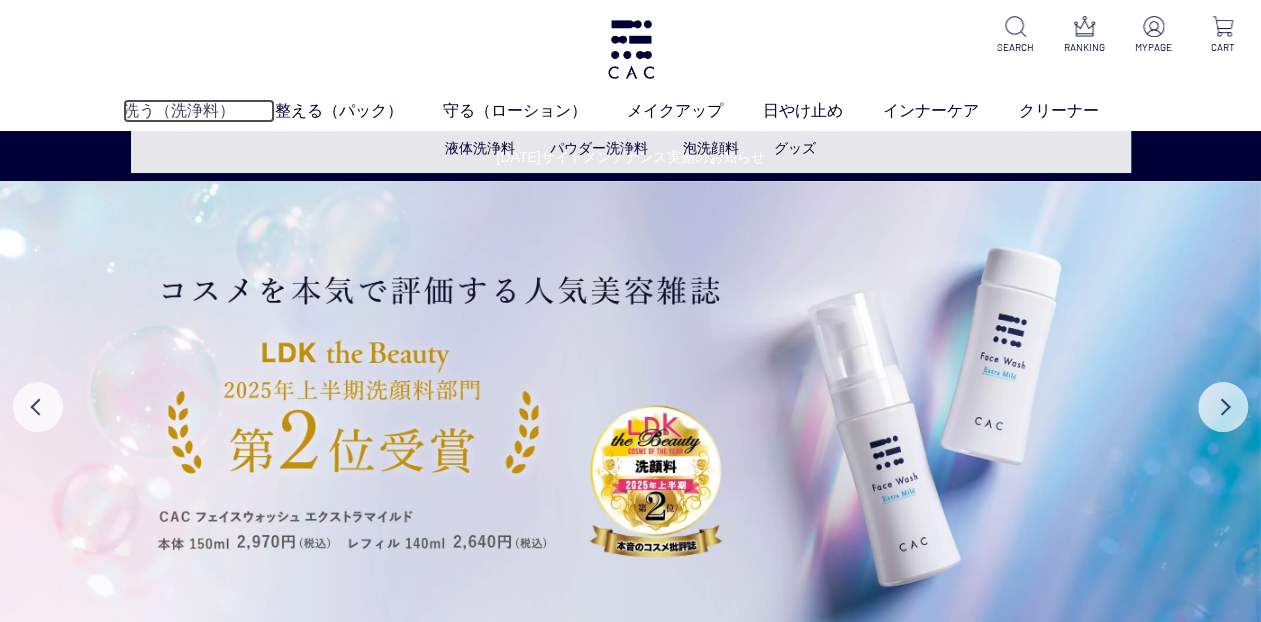 click on "洗う（洗浄料）" at bounding box center [199, 111] 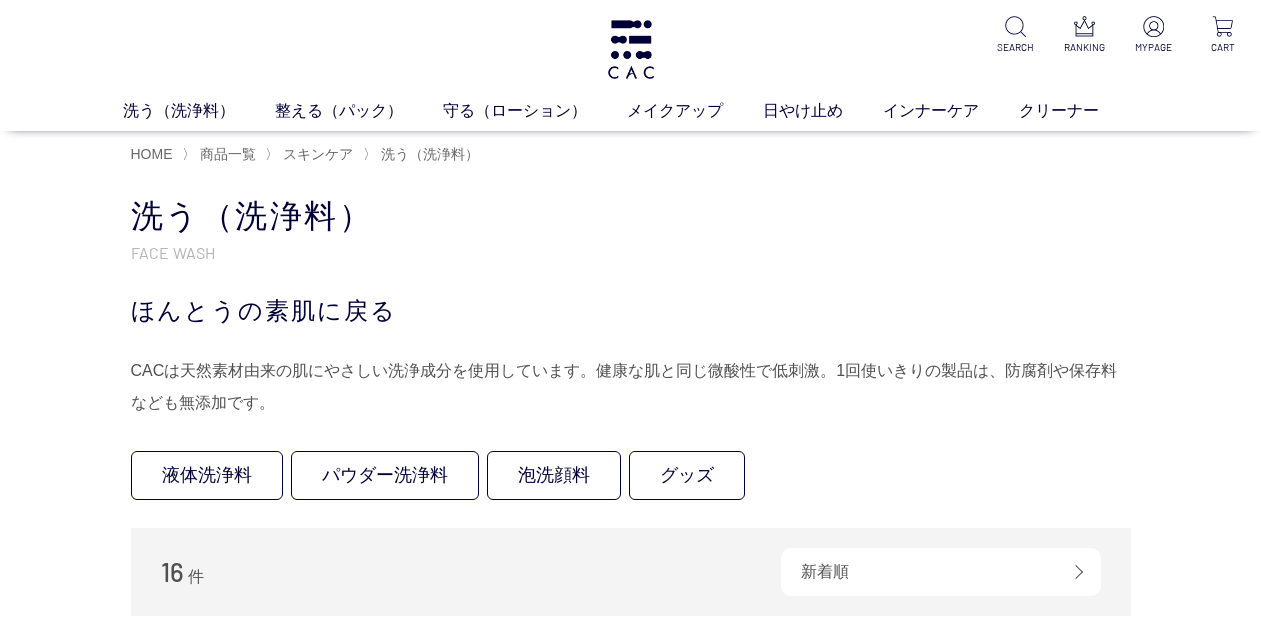 scroll, scrollTop: 0, scrollLeft: 0, axis: both 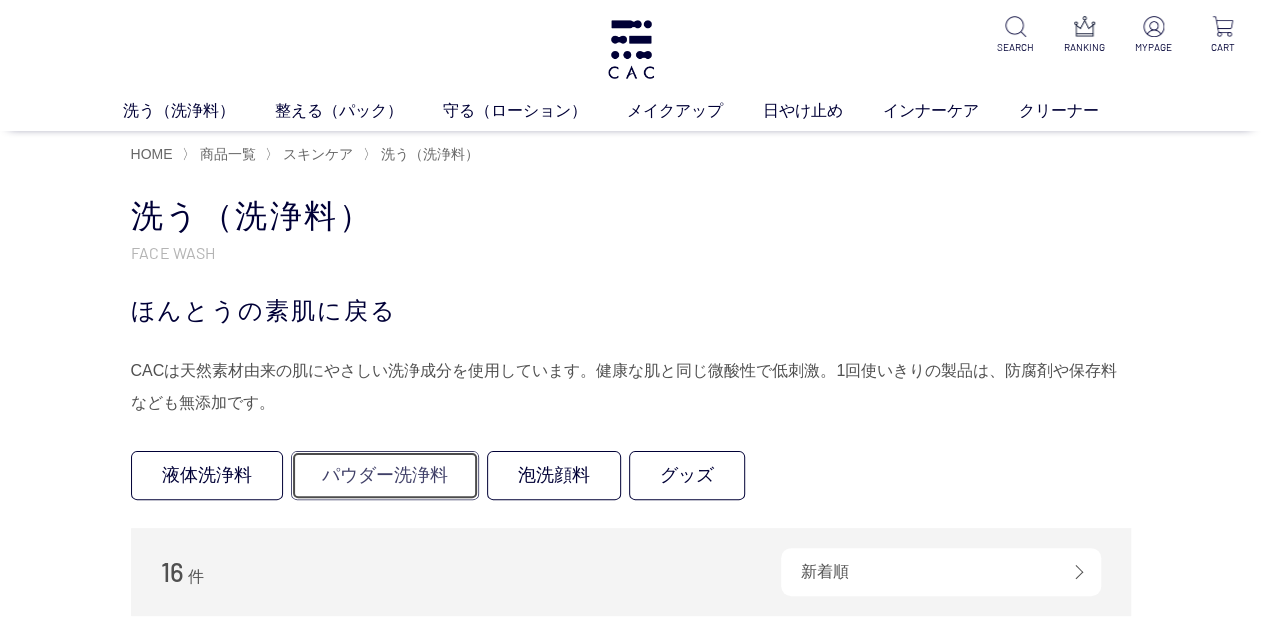 click on "パウダー洗浄料" at bounding box center [385, 475] 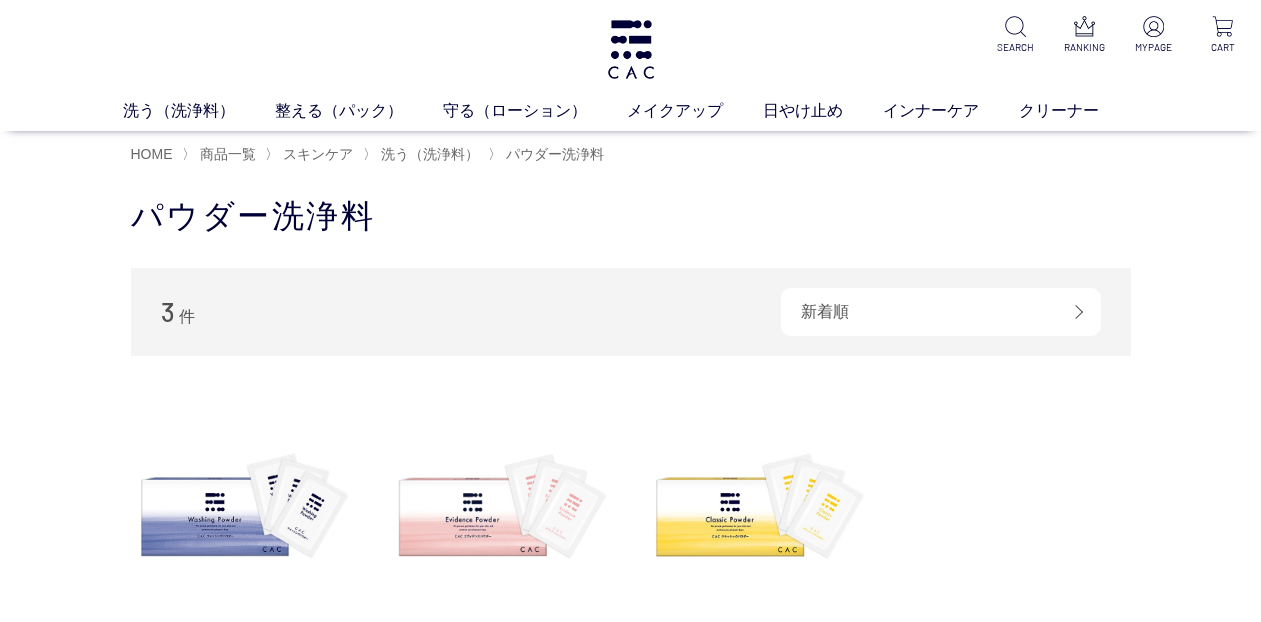 scroll, scrollTop: 0, scrollLeft: 0, axis: both 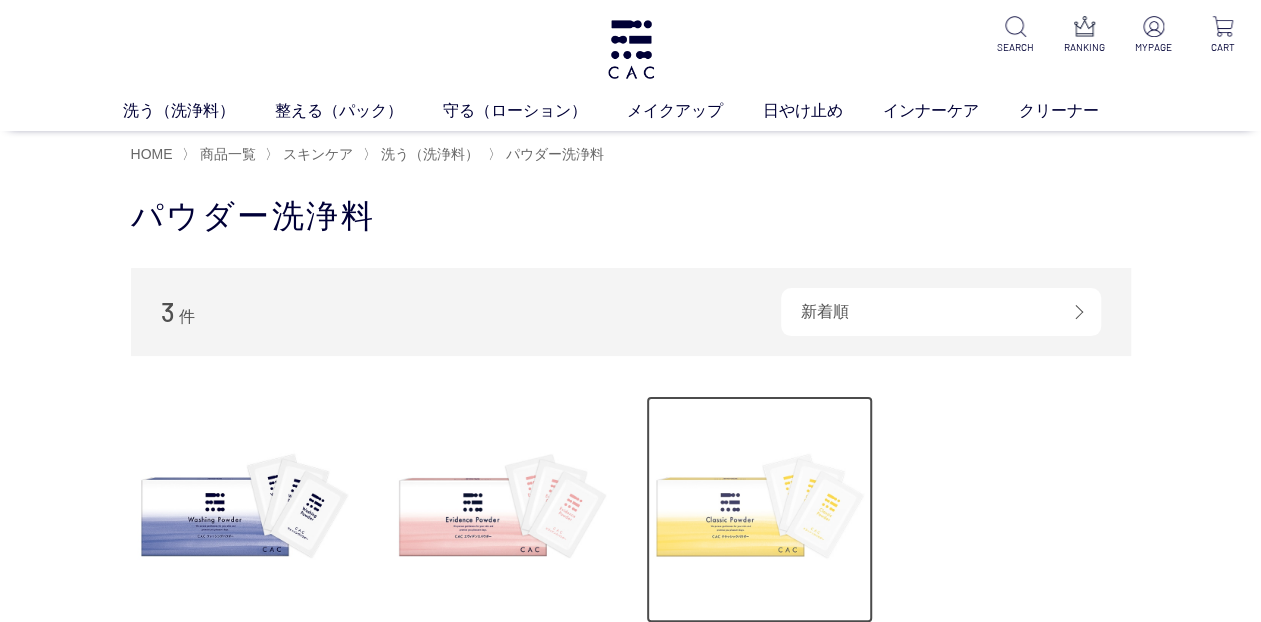 click at bounding box center [760, 510] 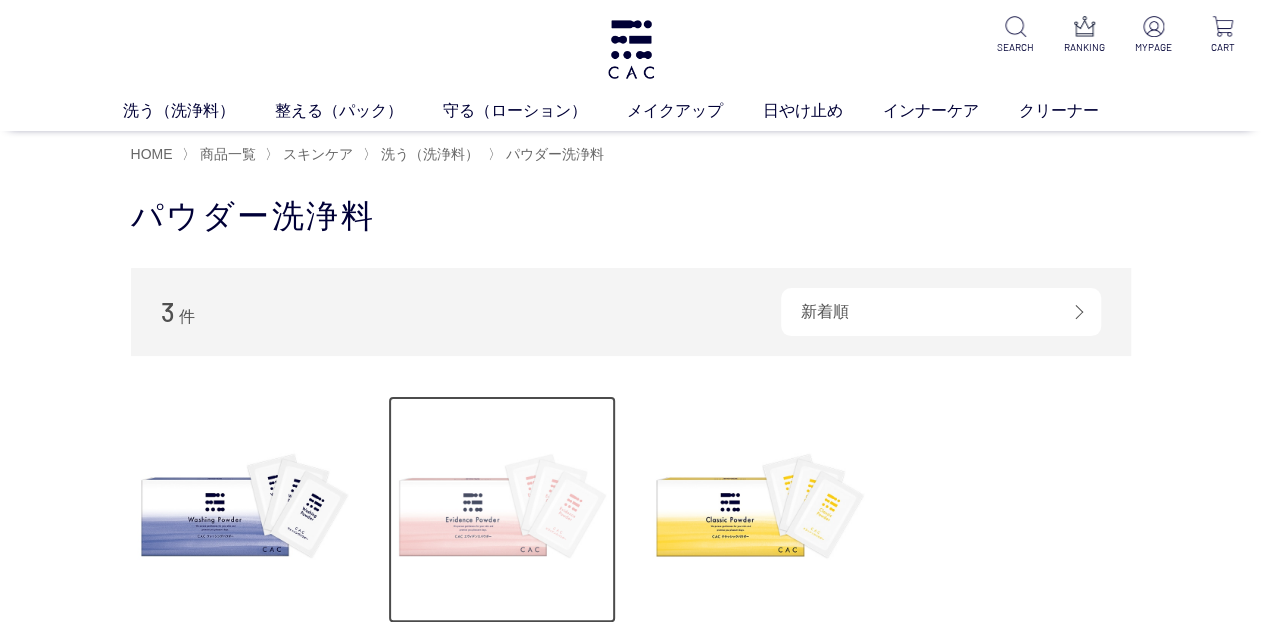 click at bounding box center (502, 510) 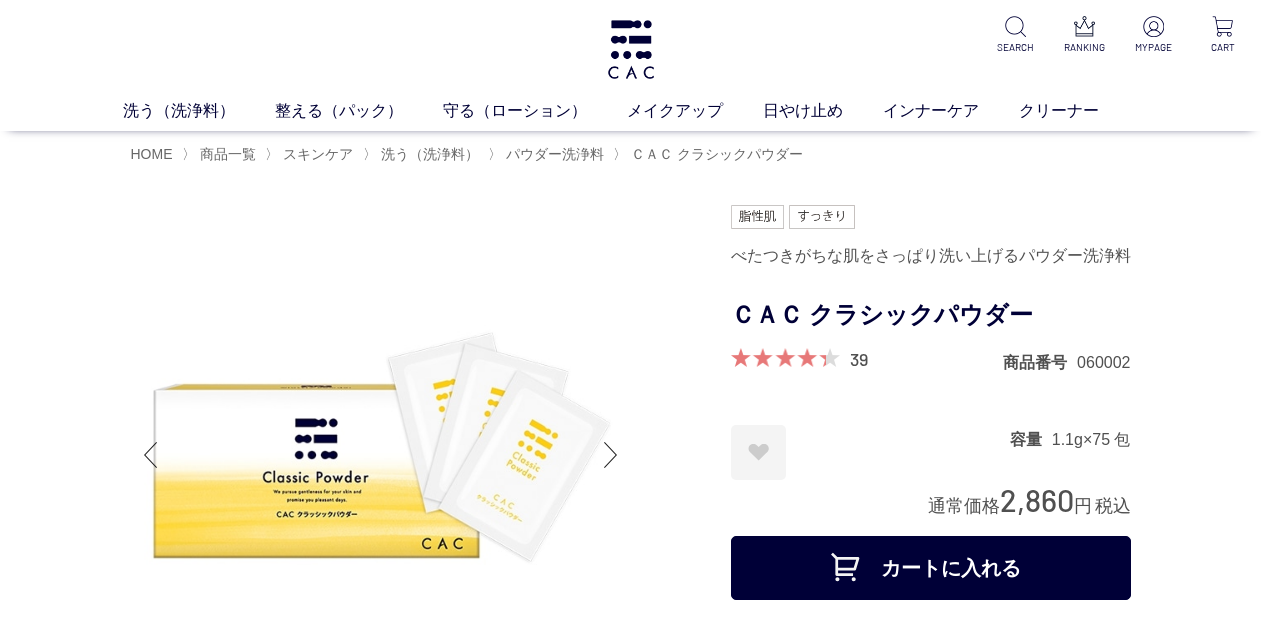 scroll, scrollTop: 0, scrollLeft: 0, axis: both 